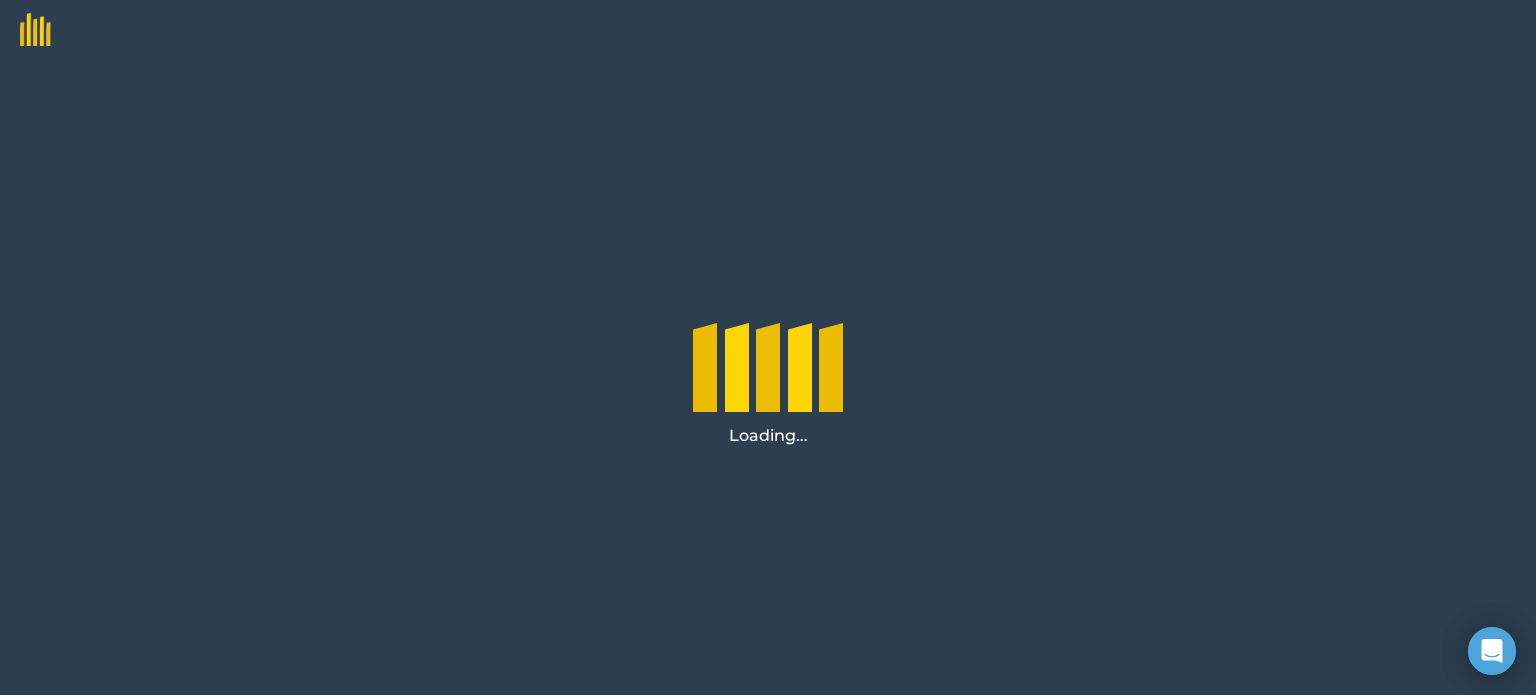 scroll, scrollTop: 0, scrollLeft: 0, axis: both 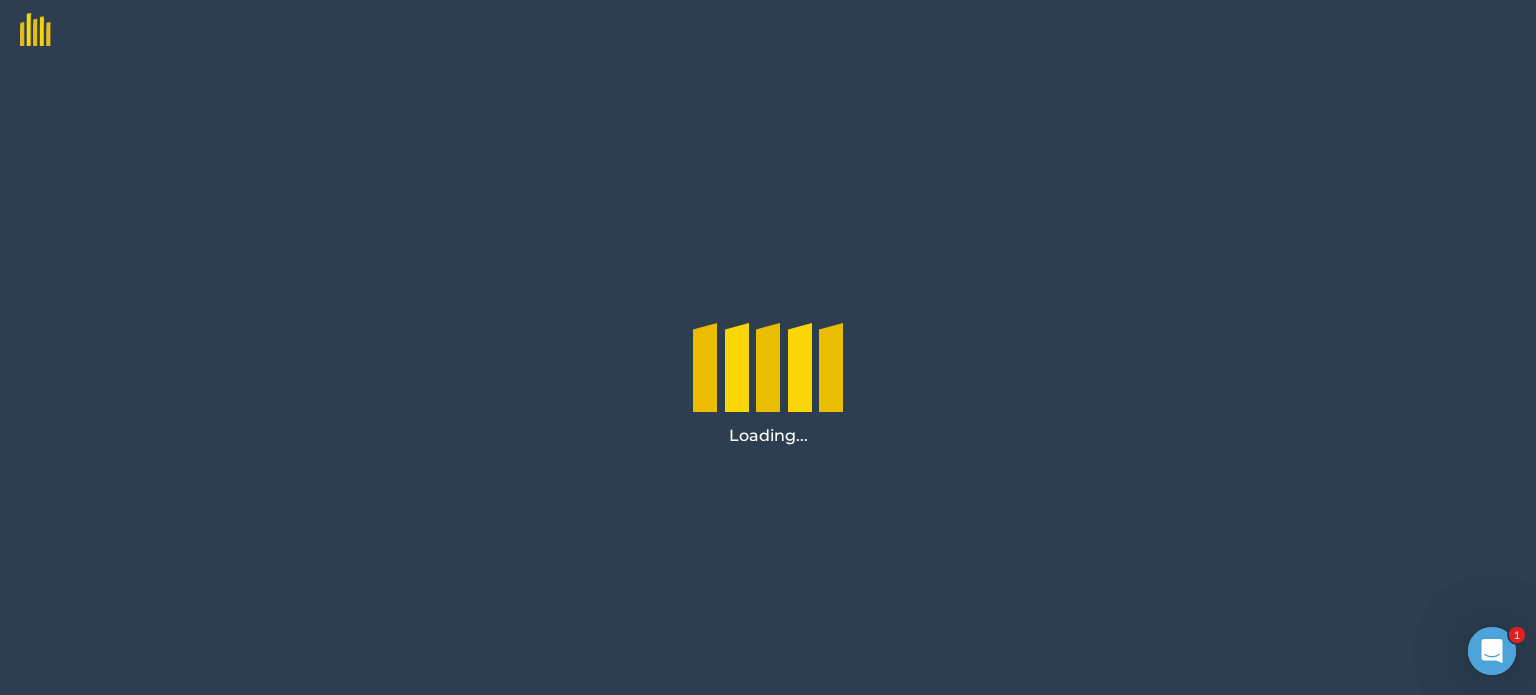 click on "1" at bounding box center (1517, 635) 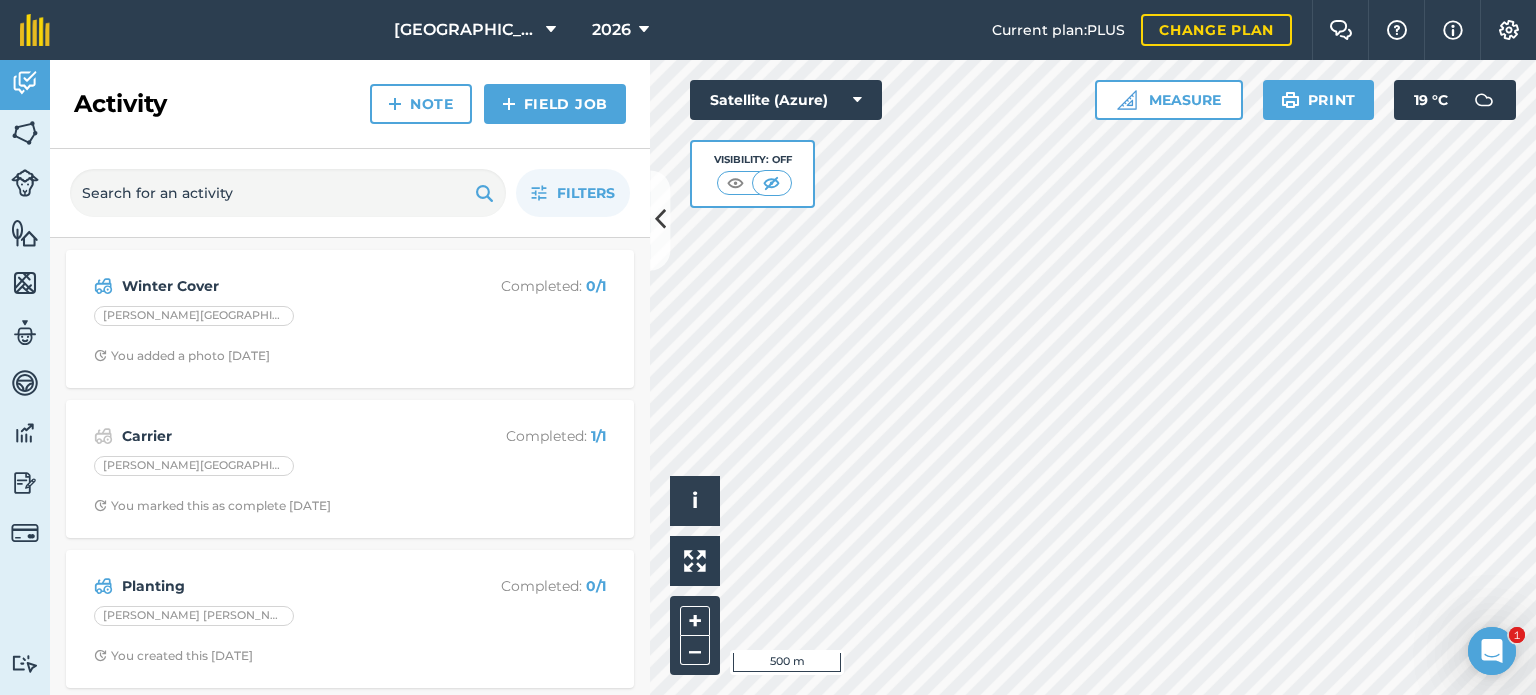 click 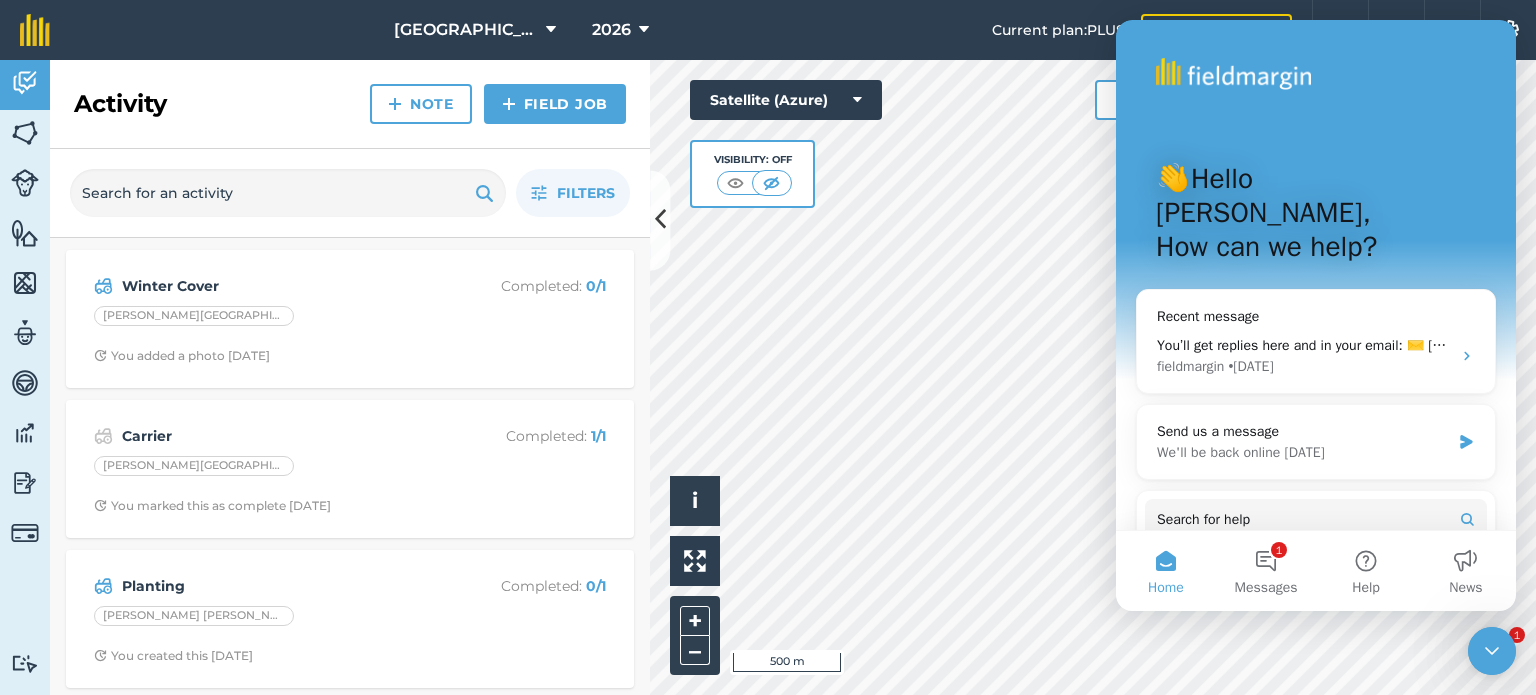 scroll, scrollTop: 0, scrollLeft: 0, axis: both 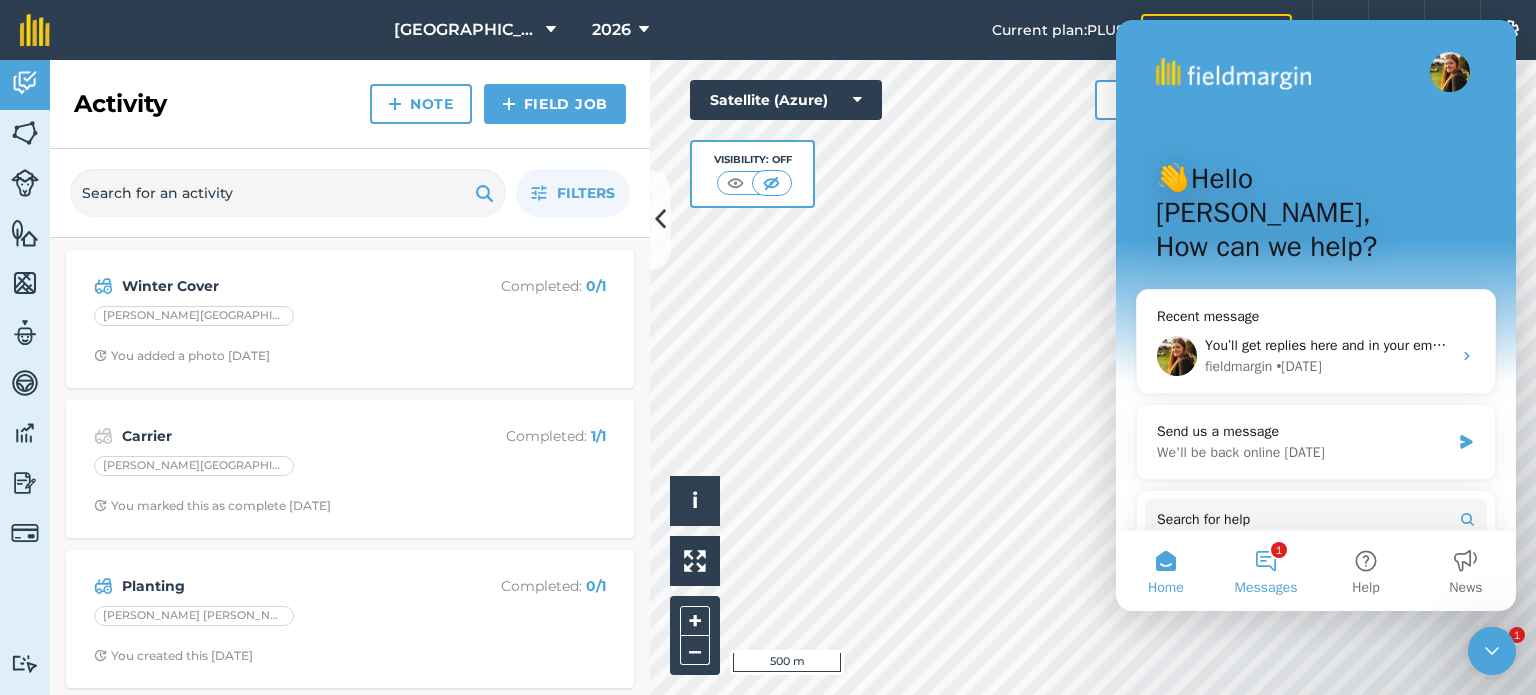 click on "1 Messages" at bounding box center [1266, 571] 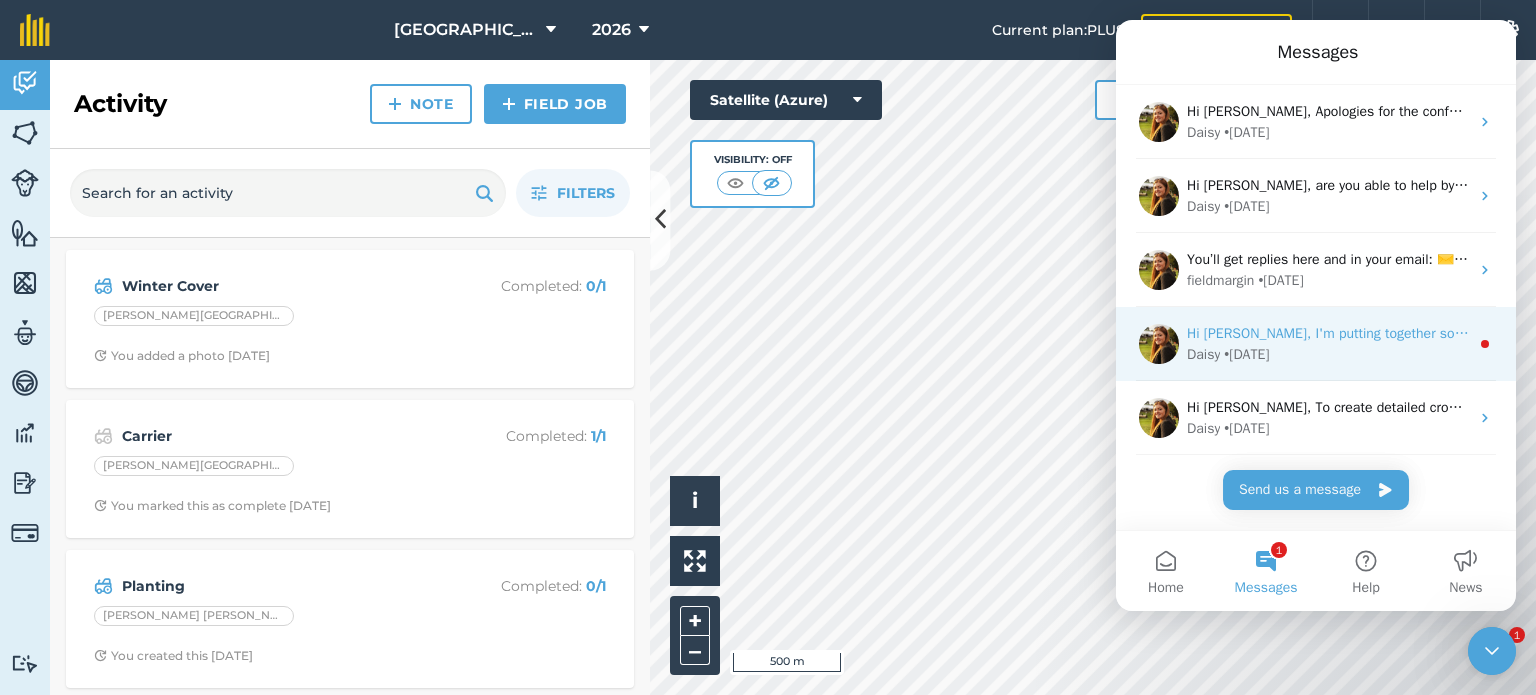 click on "Hi [PERSON_NAME],   I'm putting together some social media posts with customer testimonials and wondered if you'd help?    I understand you are busy, so this won't take up much time. Just a short sentence about how you are finding fieldmargin helpful and a photograph is all I would need. Take a look at the examples below.    Looking forward to hearing what you have to say!    Have a great day, [PERSON_NAME]" at bounding box center (2443, 333) 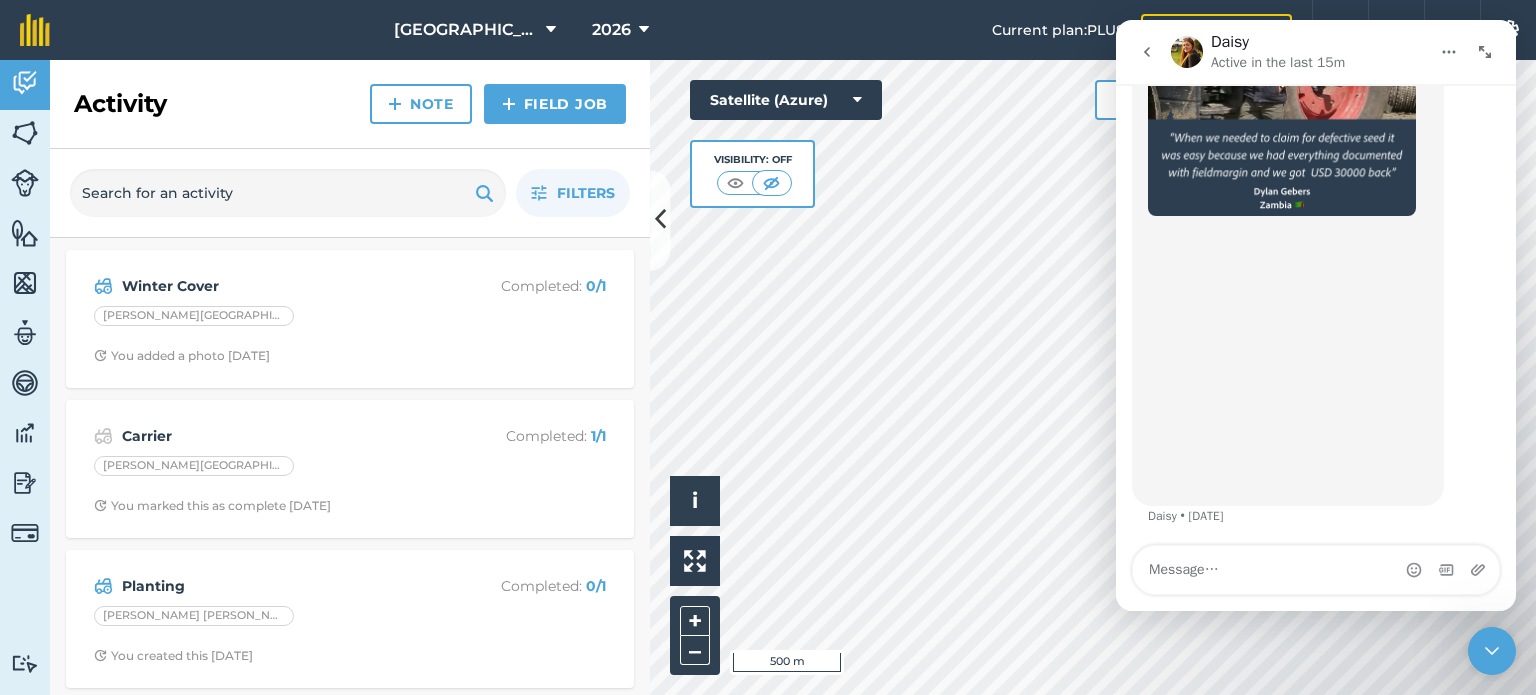 scroll, scrollTop: 1636, scrollLeft: 0, axis: vertical 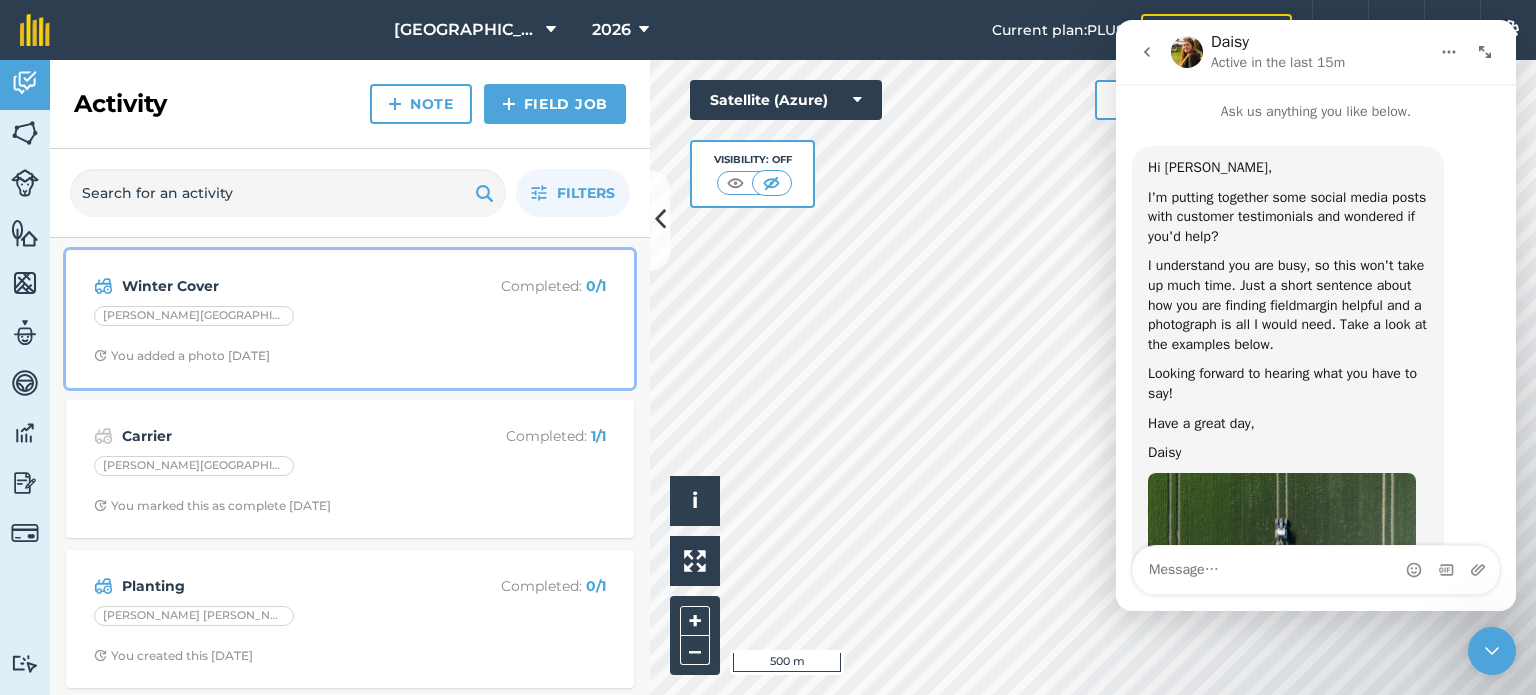 click on "Winter Cover" at bounding box center [280, 286] 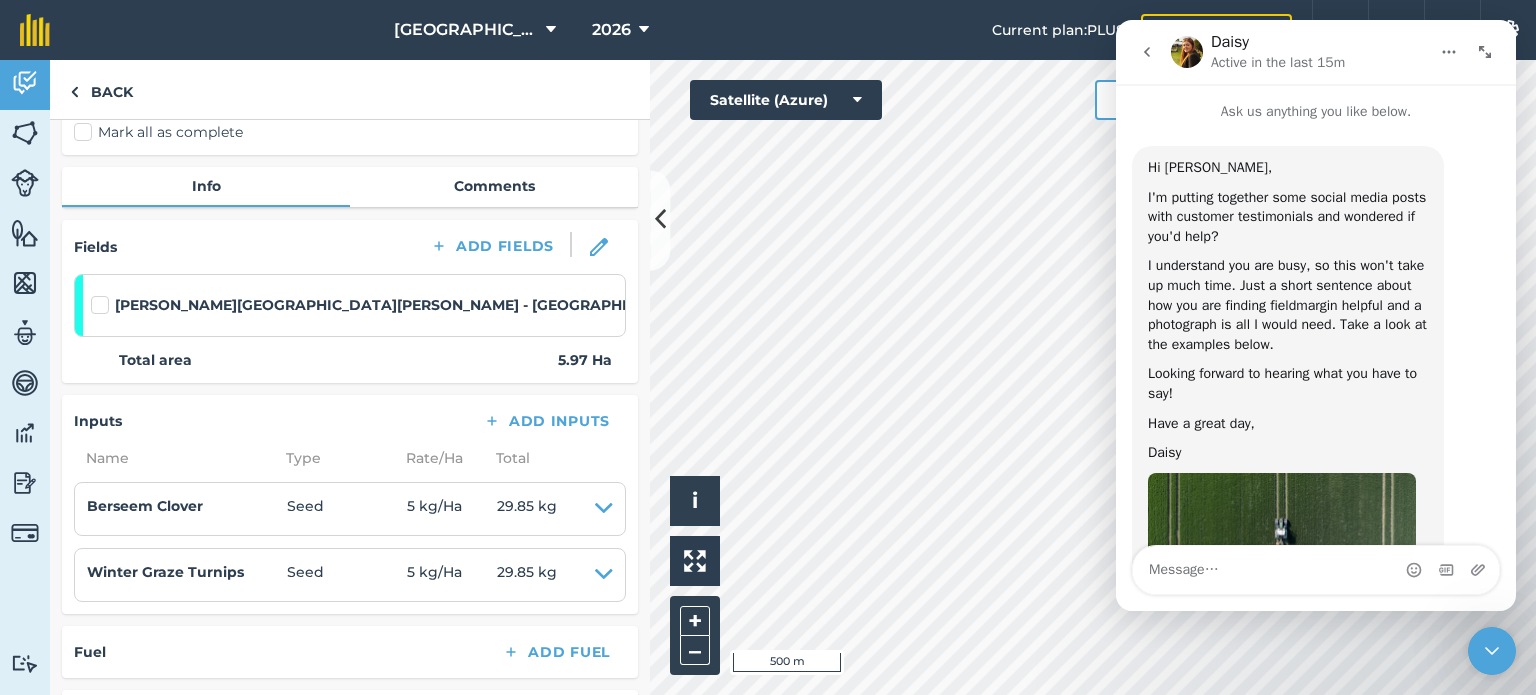 scroll, scrollTop: 170, scrollLeft: 0, axis: vertical 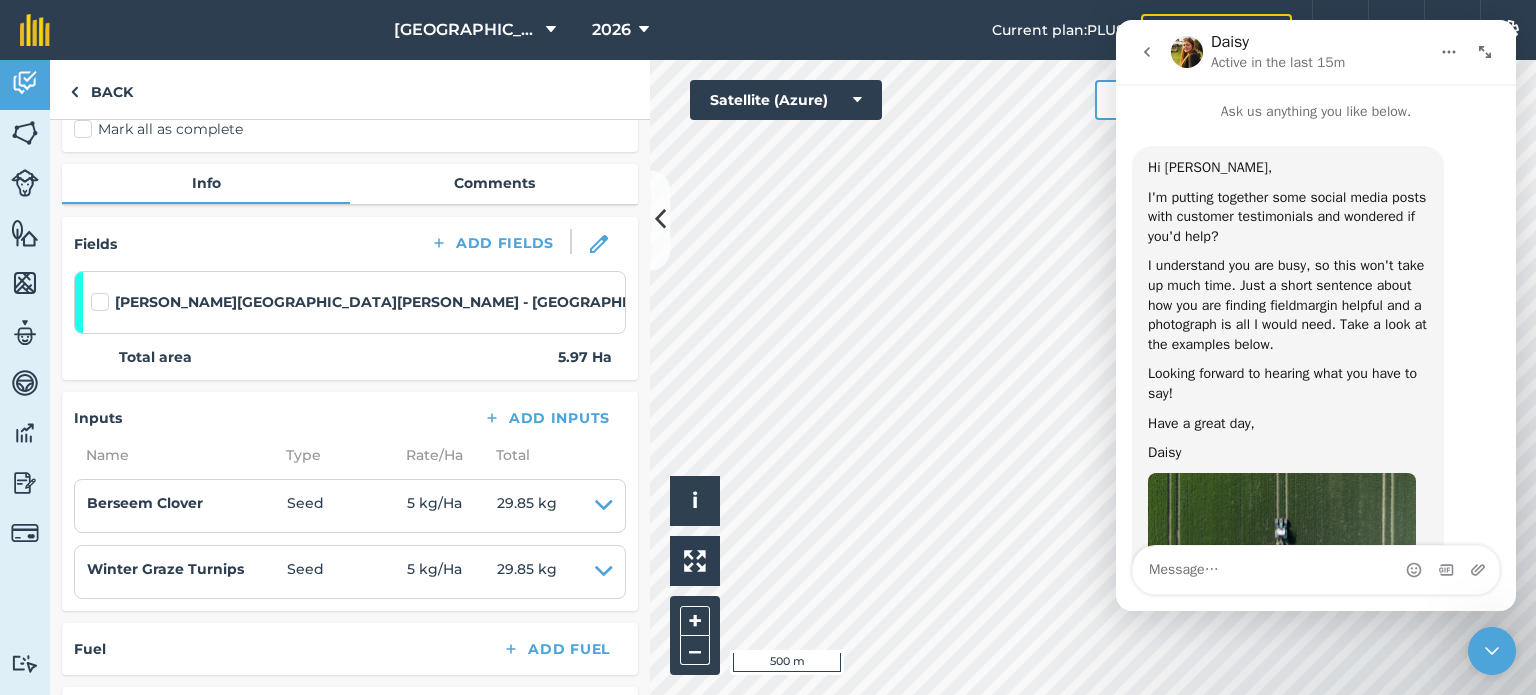 click on "Mark all as complete" at bounding box center (158, 129) 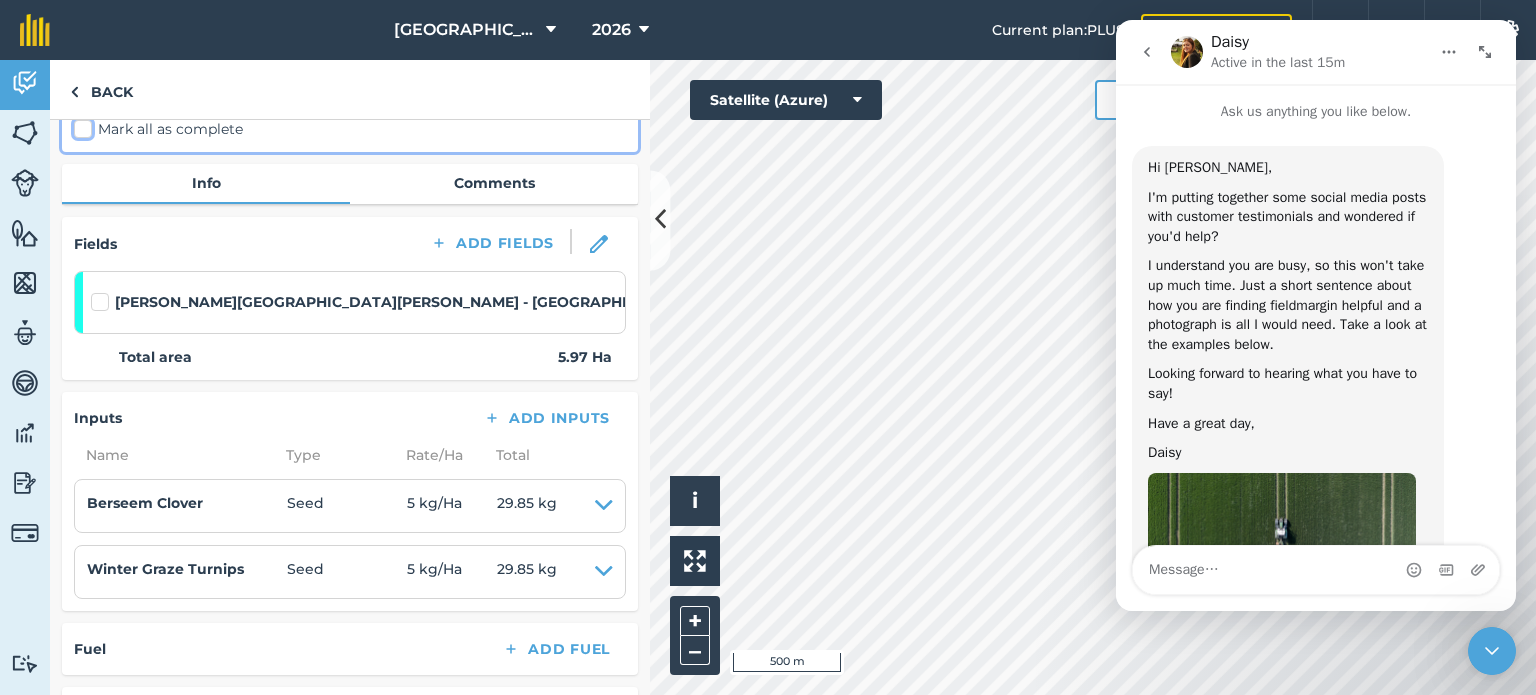 click on "Mark all as complete" at bounding box center [80, 295] 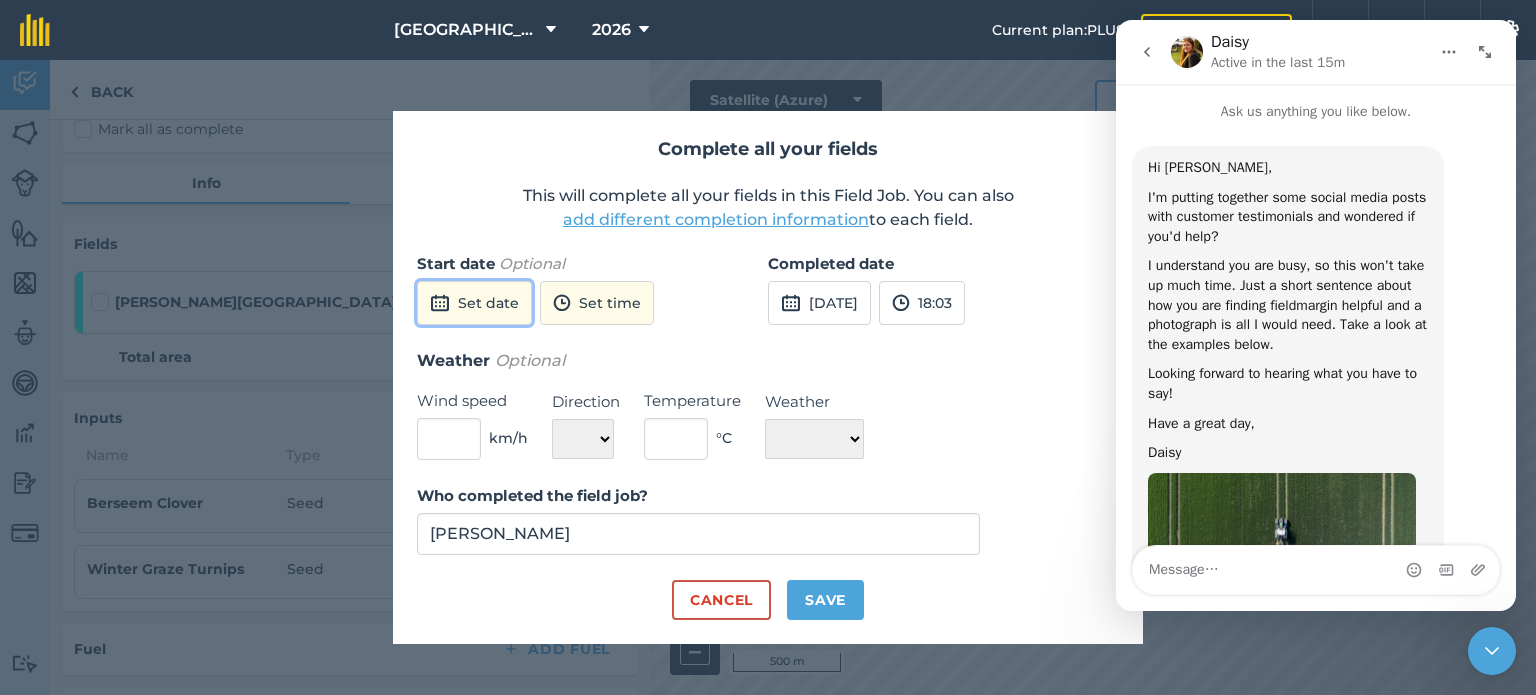 click on "Set date" at bounding box center (474, 303) 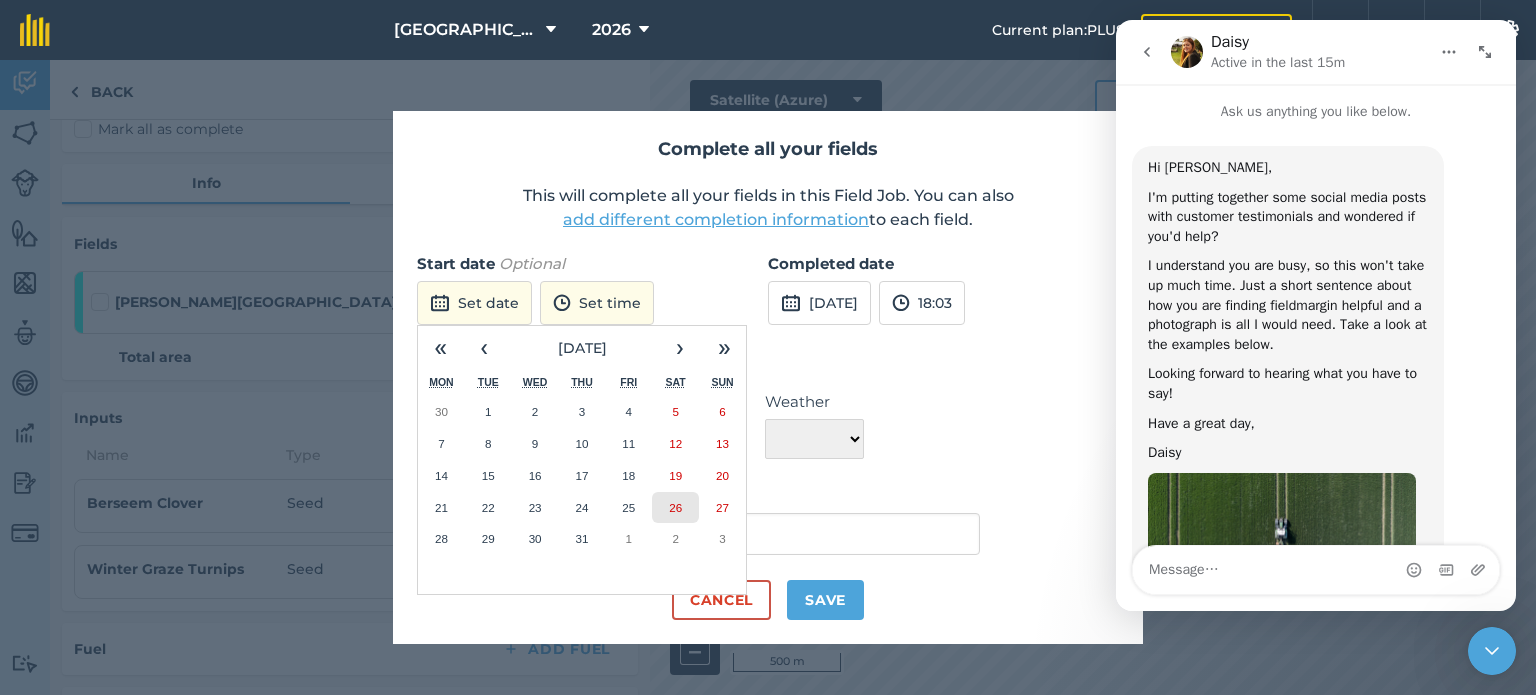 click on "26" at bounding box center (675, 507) 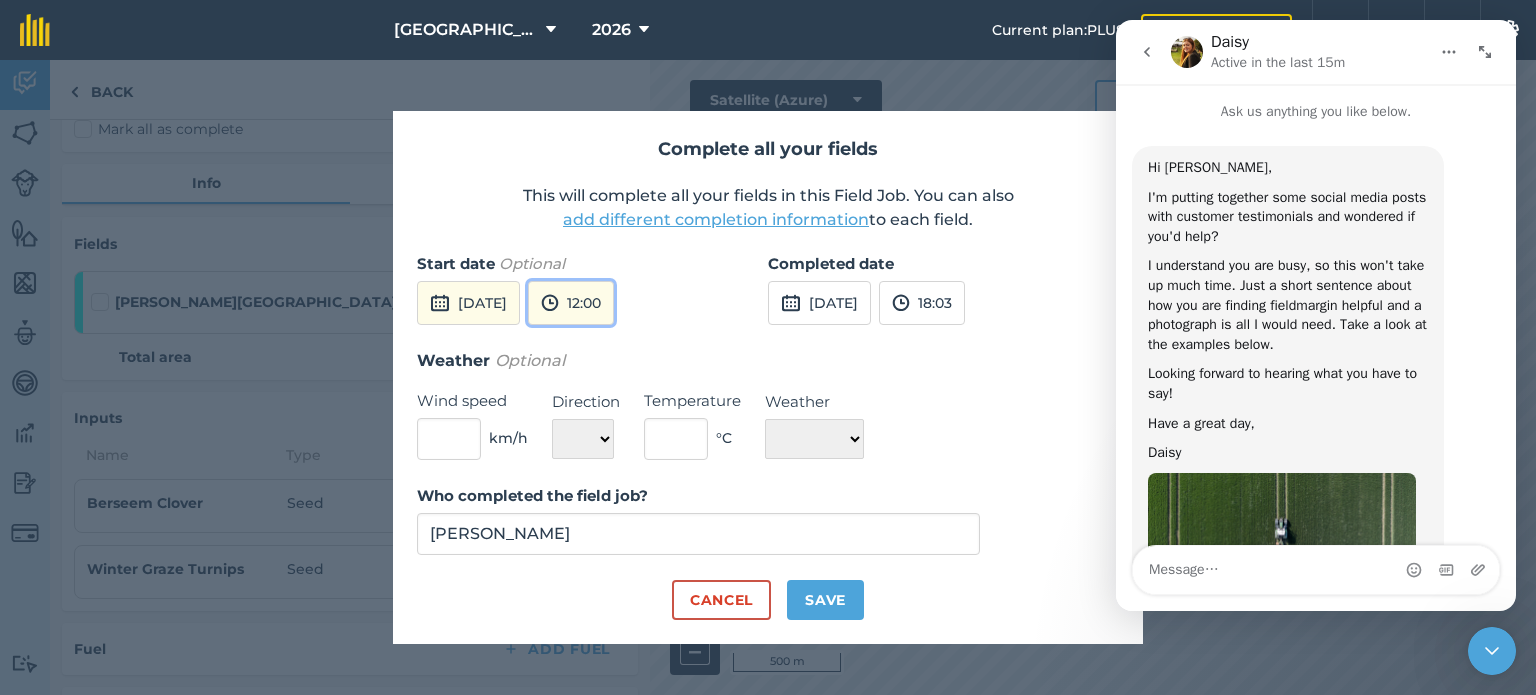 click on "12:00" at bounding box center [571, 303] 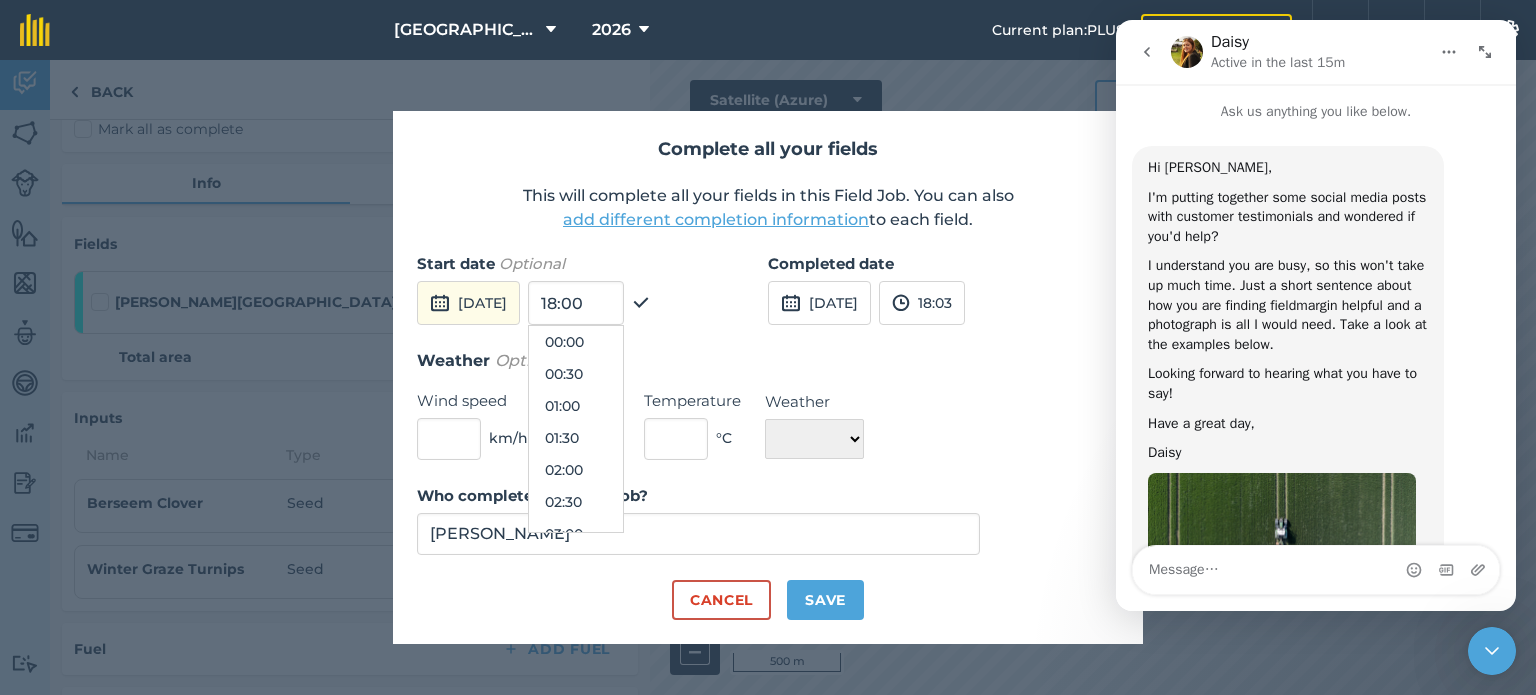 scroll, scrollTop: 672, scrollLeft: 0, axis: vertical 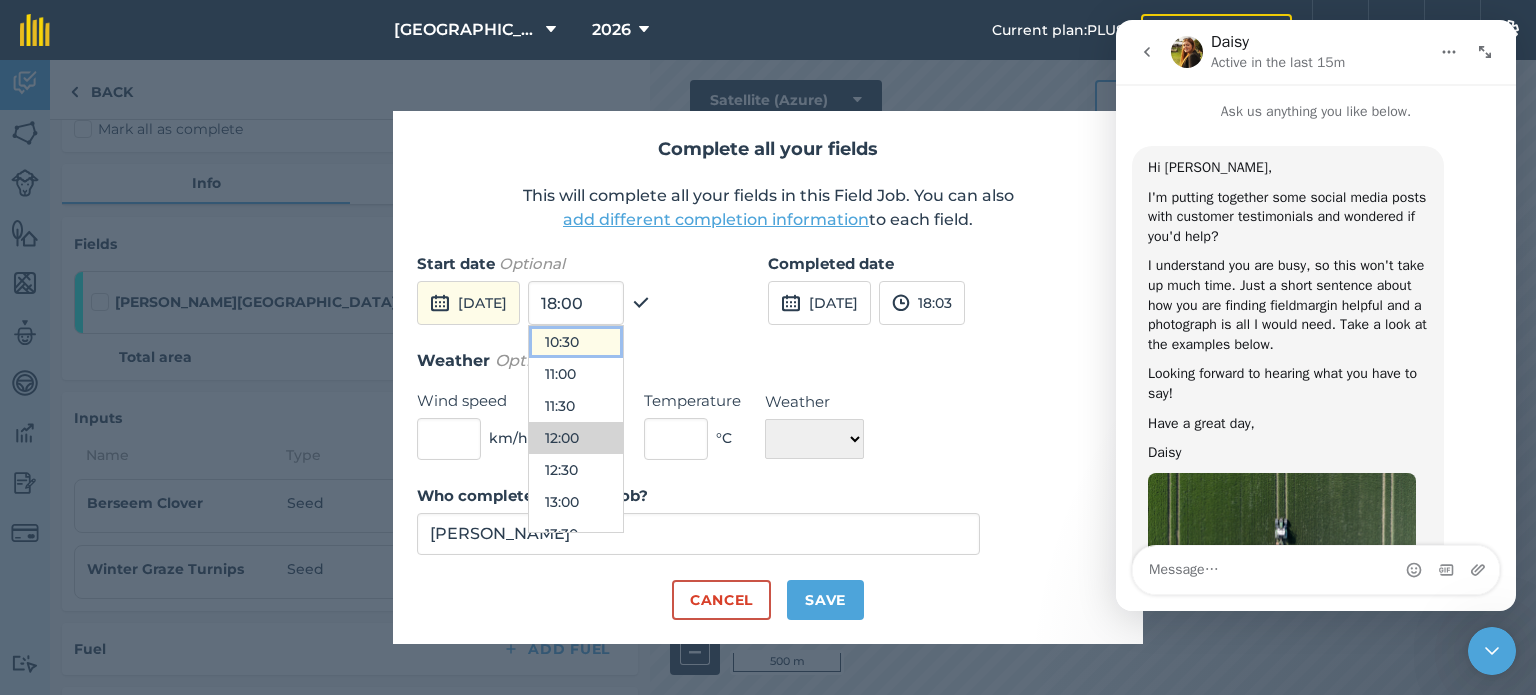 click on "10:30" at bounding box center (576, 342) 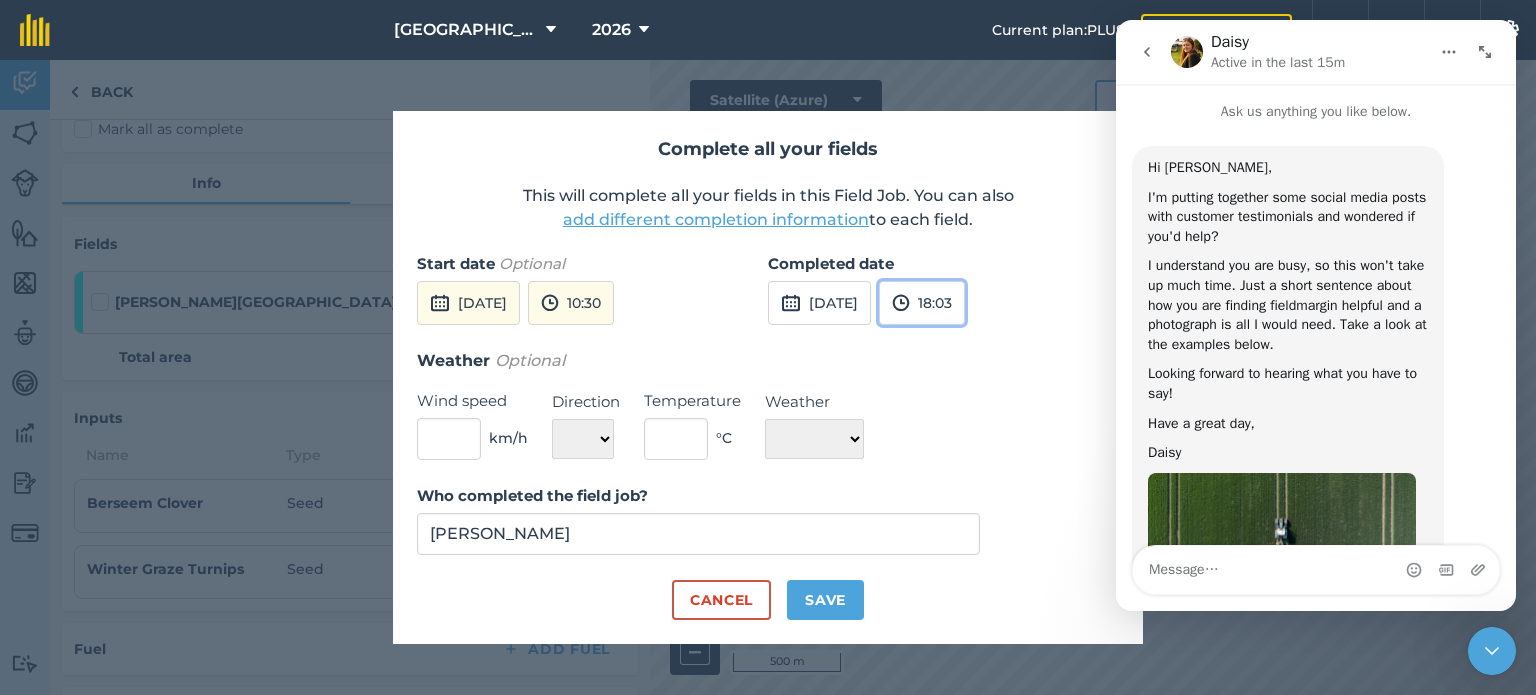 click on "18:03" at bounding box center (922, 303) 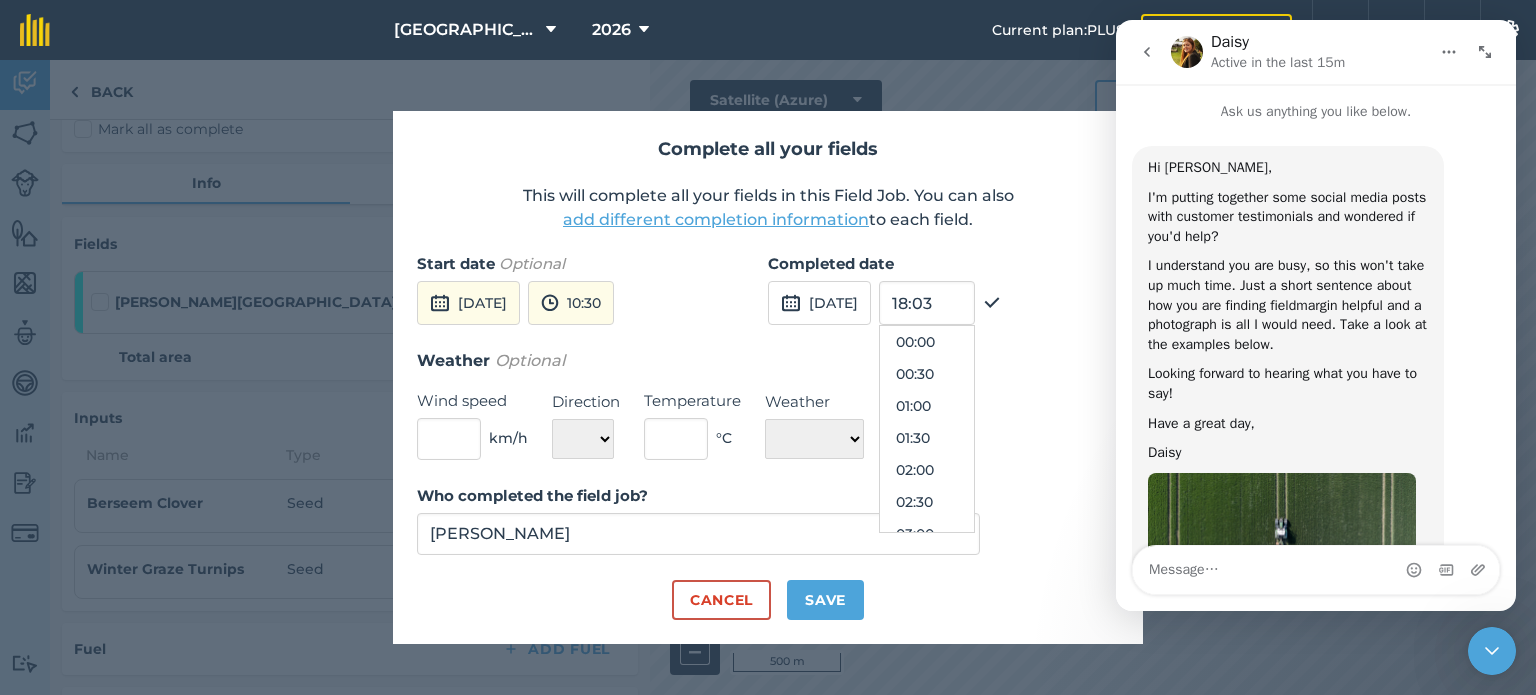 scroll, scrollTop: 1088, scrollLeft: 0, axis: vertical 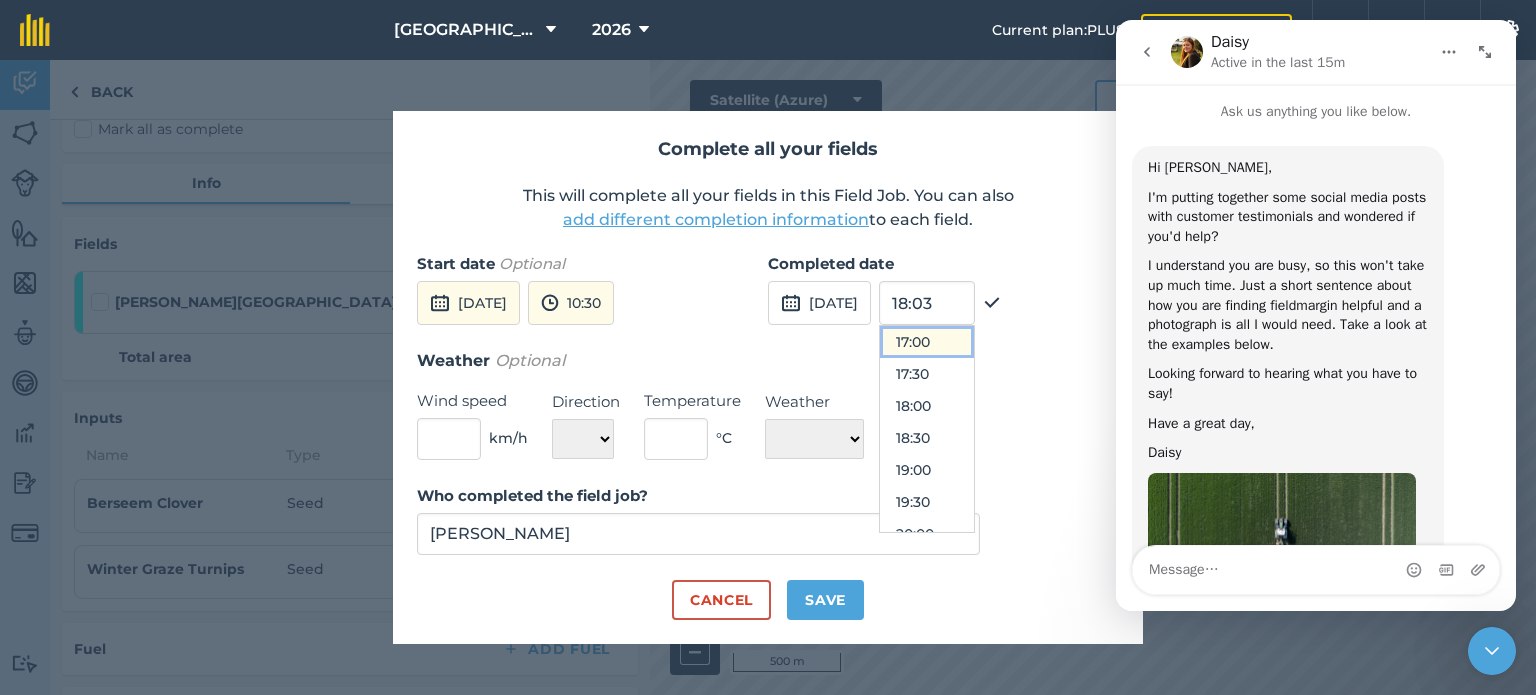 click on "17:00" at bounding box center [927, 342] 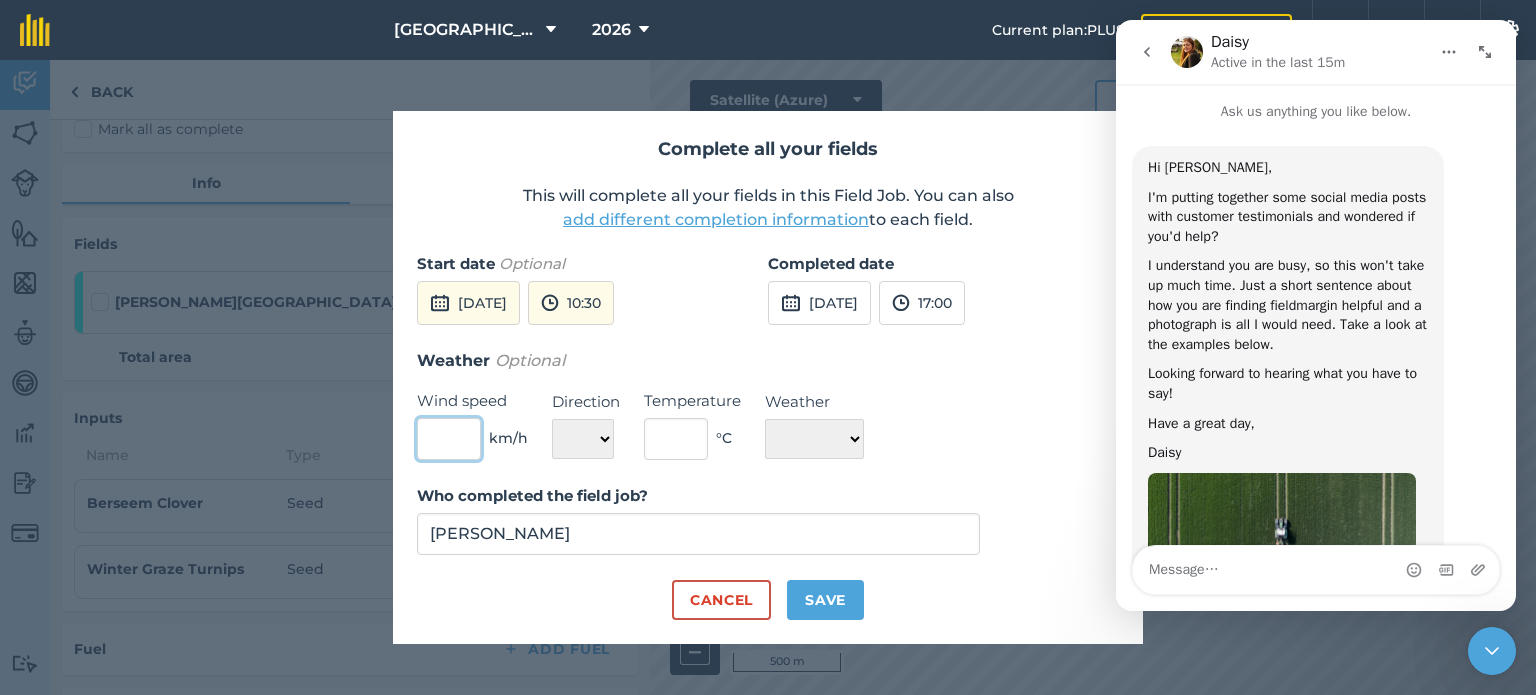 click at bounding box center (449, 439) 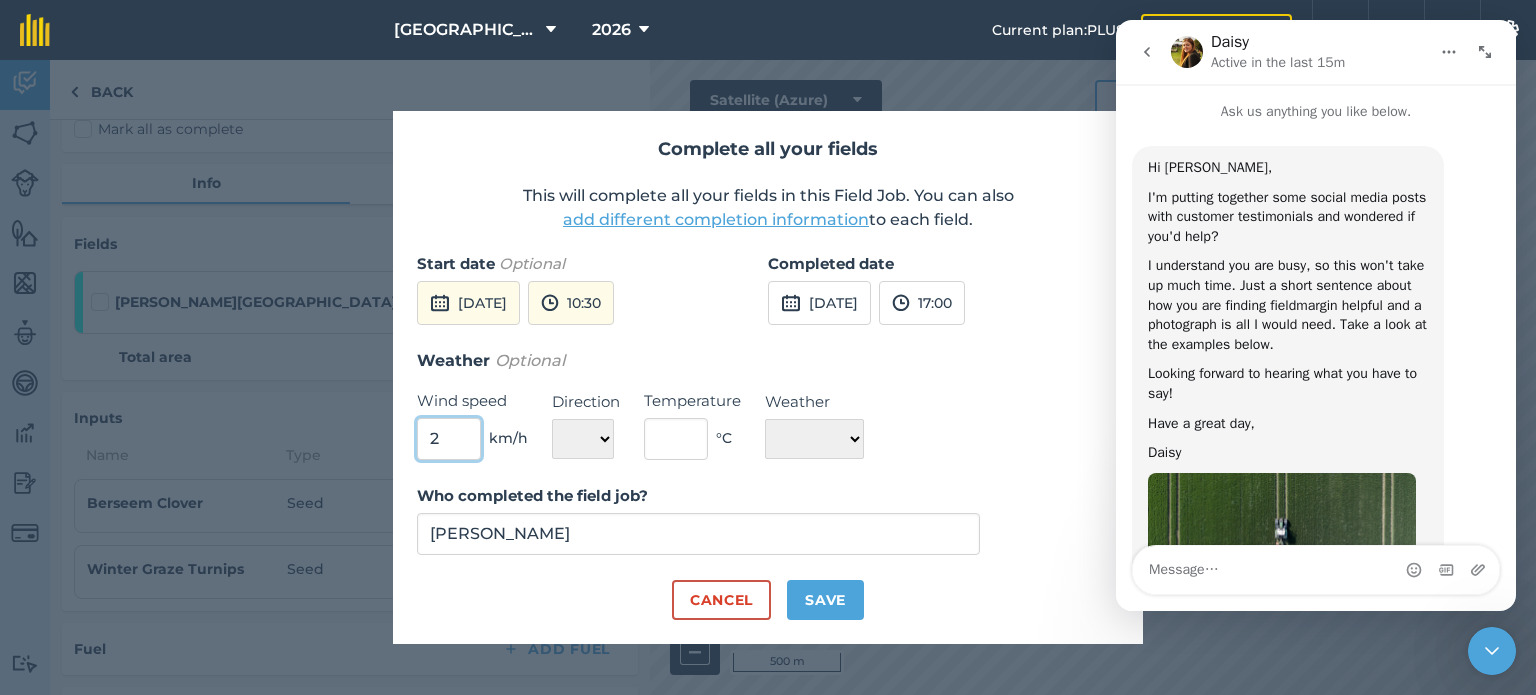 type on "2" 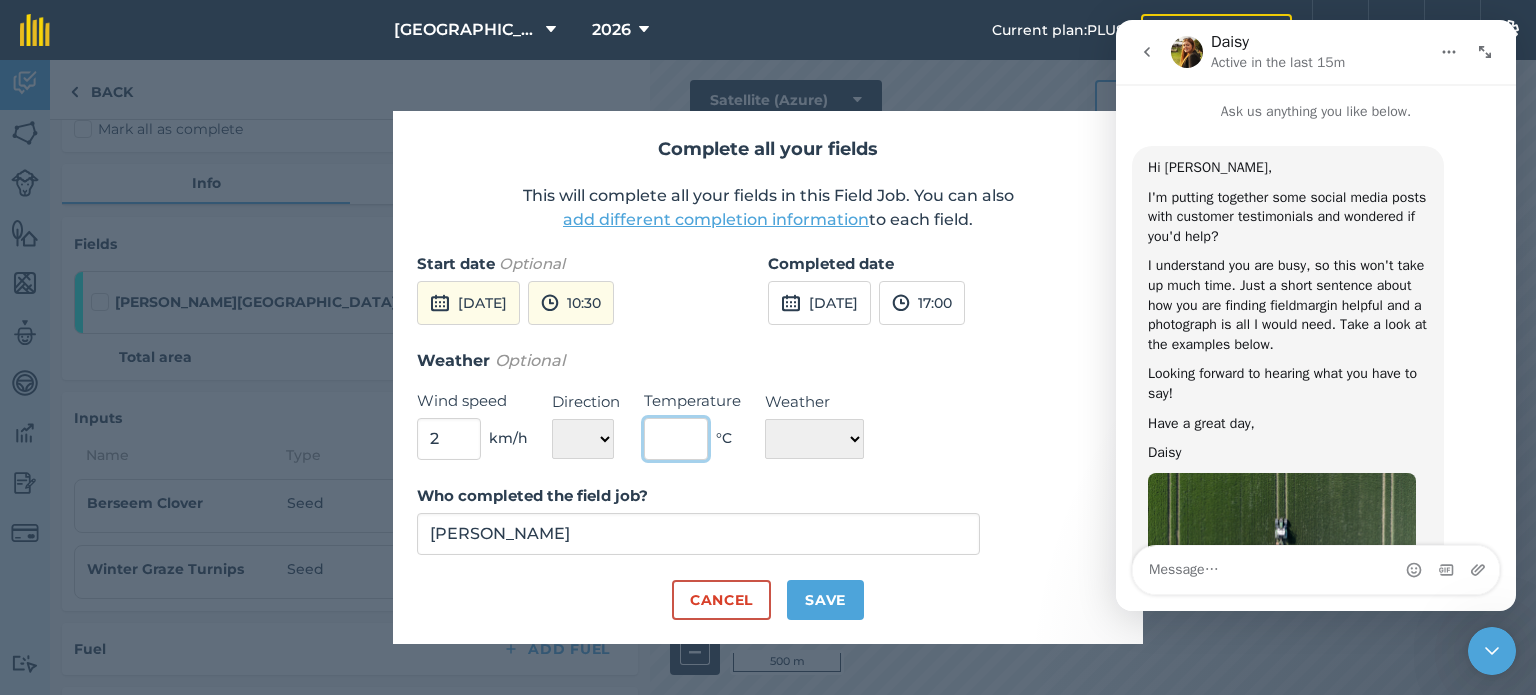 click at bounding box center (676, 439) 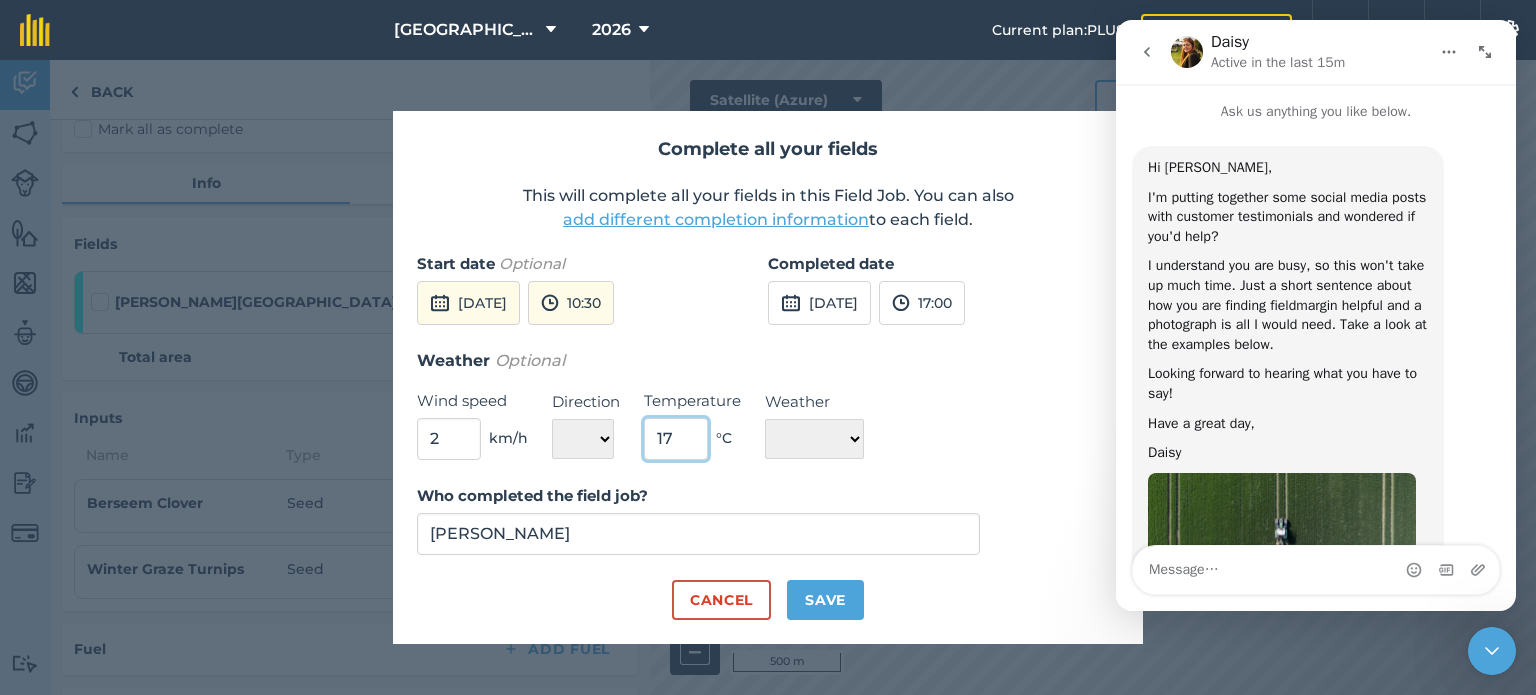 type on "17" 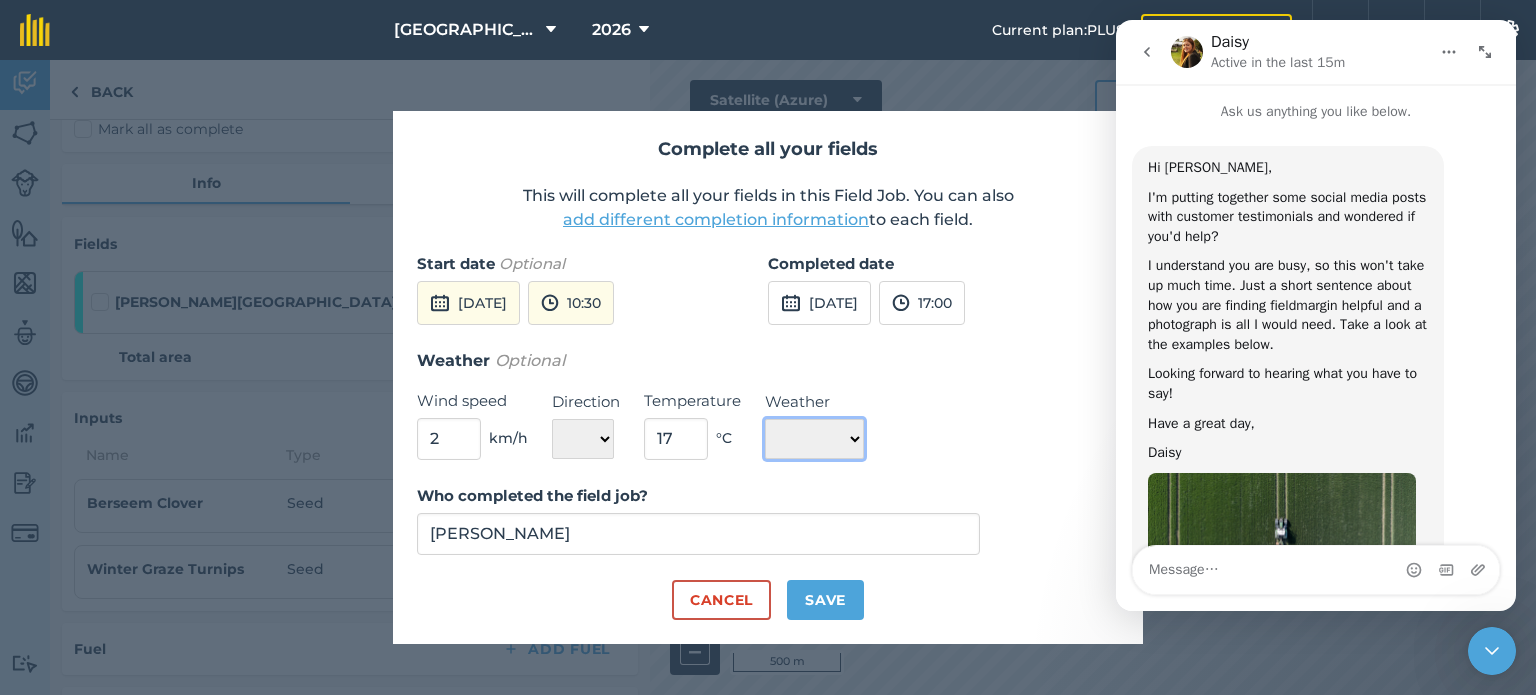 click on "☀️  Sunny 🌧  Rainy ⛅️  Cloudy 🌨  Snow ❄️  Icy" at bounding box center (814, 439) 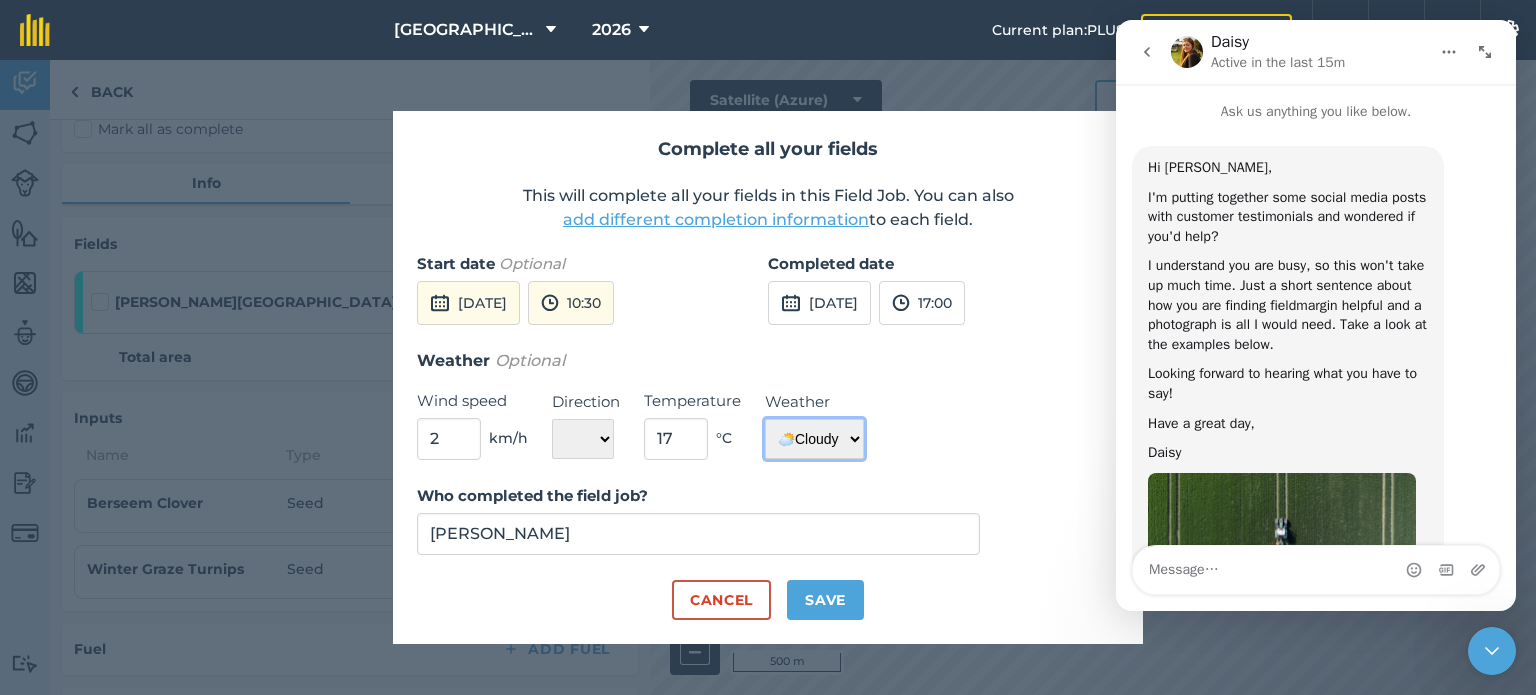 click on "☀️  Sunny 🌧  Rainy ⛅️  Cloudy 🌨  Snow ❄️  Icy" at bounding box center [814, 439] 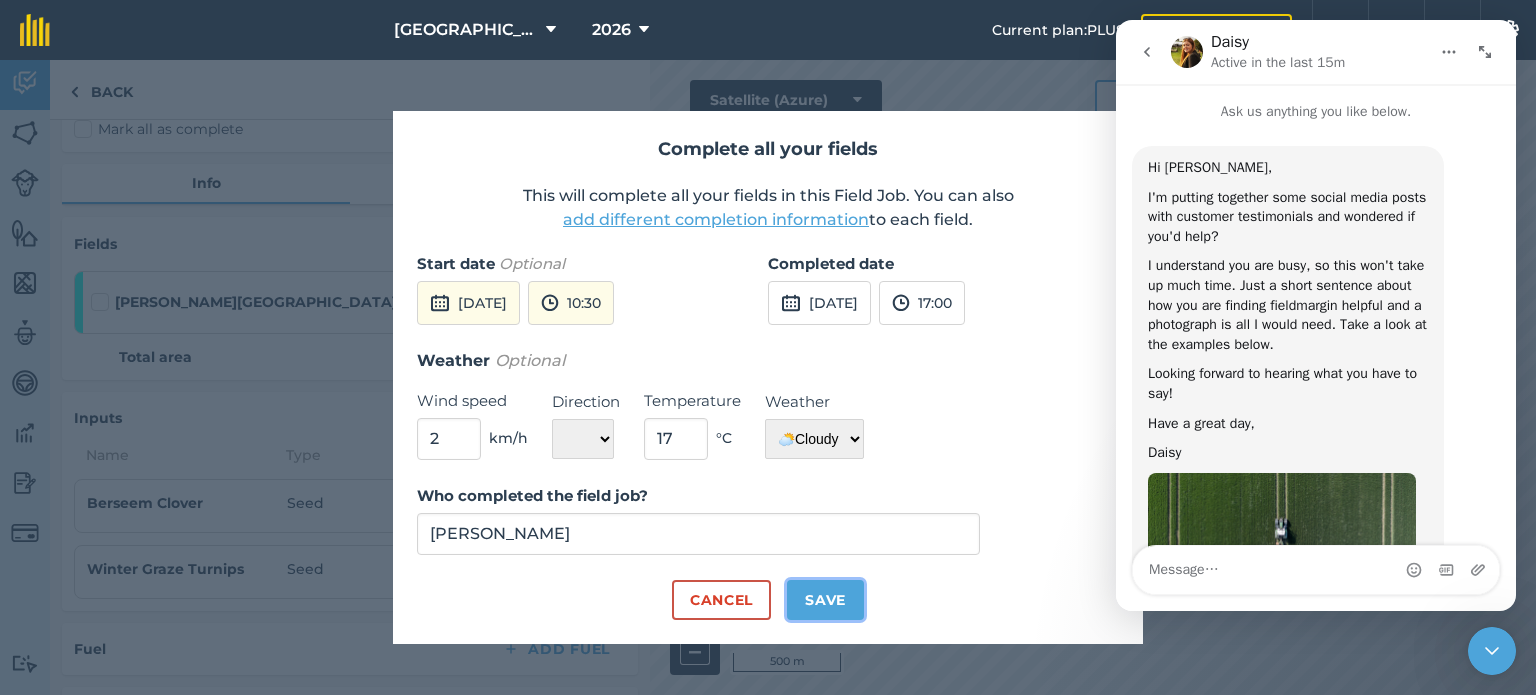click on "Save" at bounding box center (825, 600) 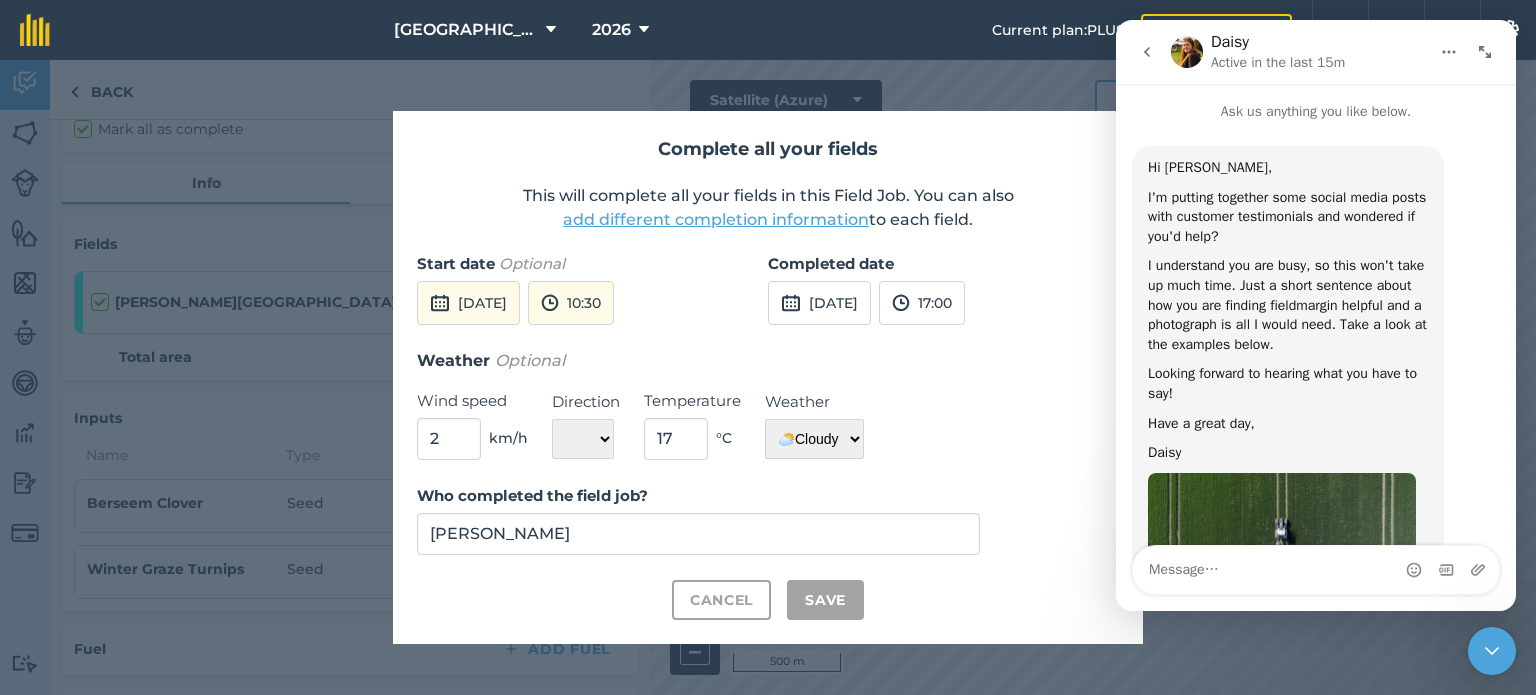 checkbox on "true" 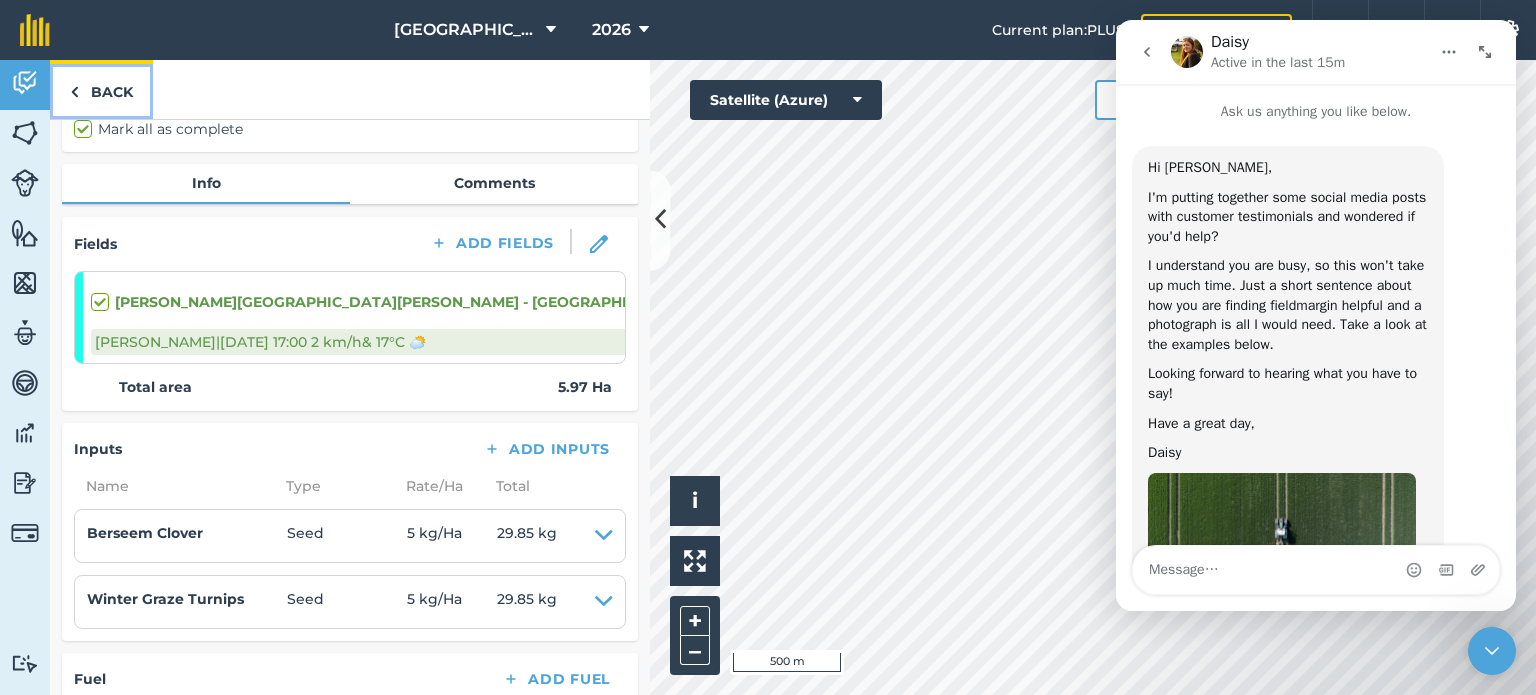 click on "Back" at bounding box center [101, 89] 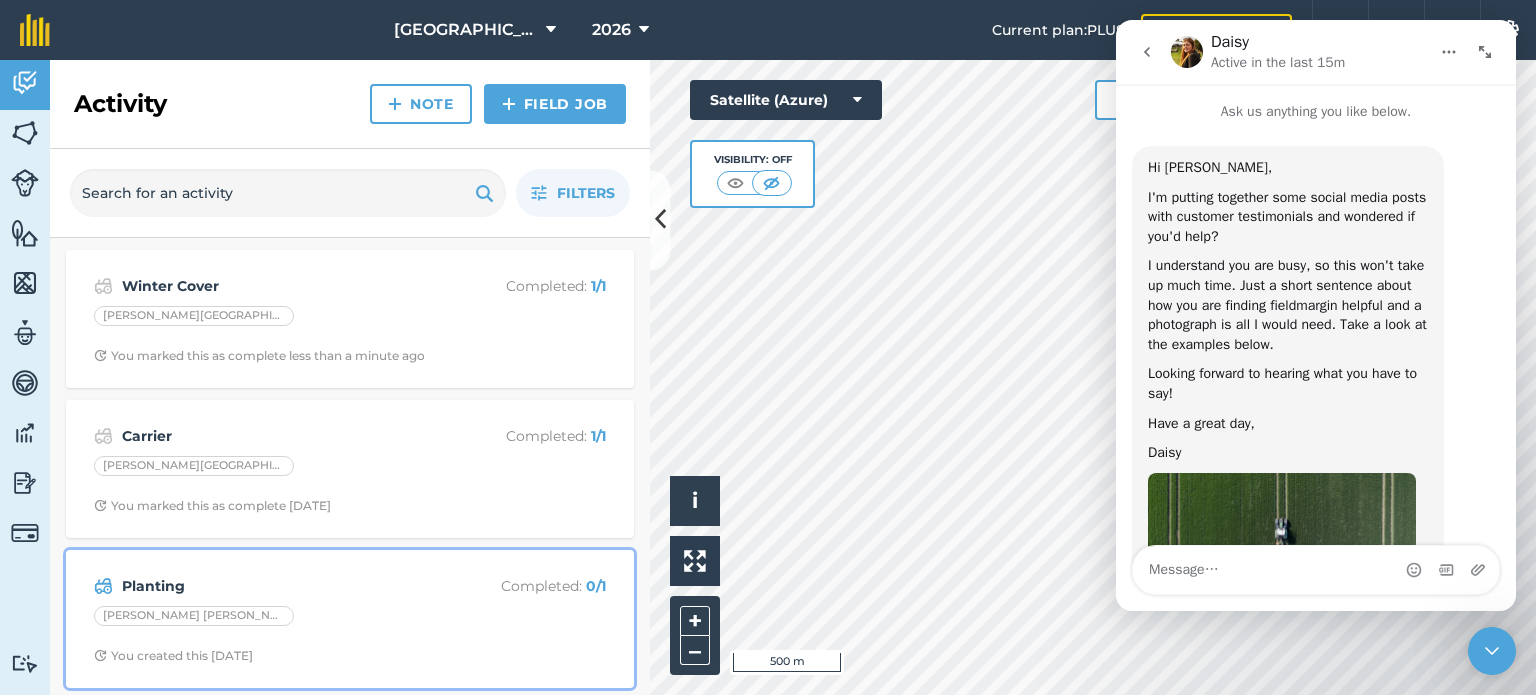 click on "Completed :   0 / 1" at bounding box center [526, 586] 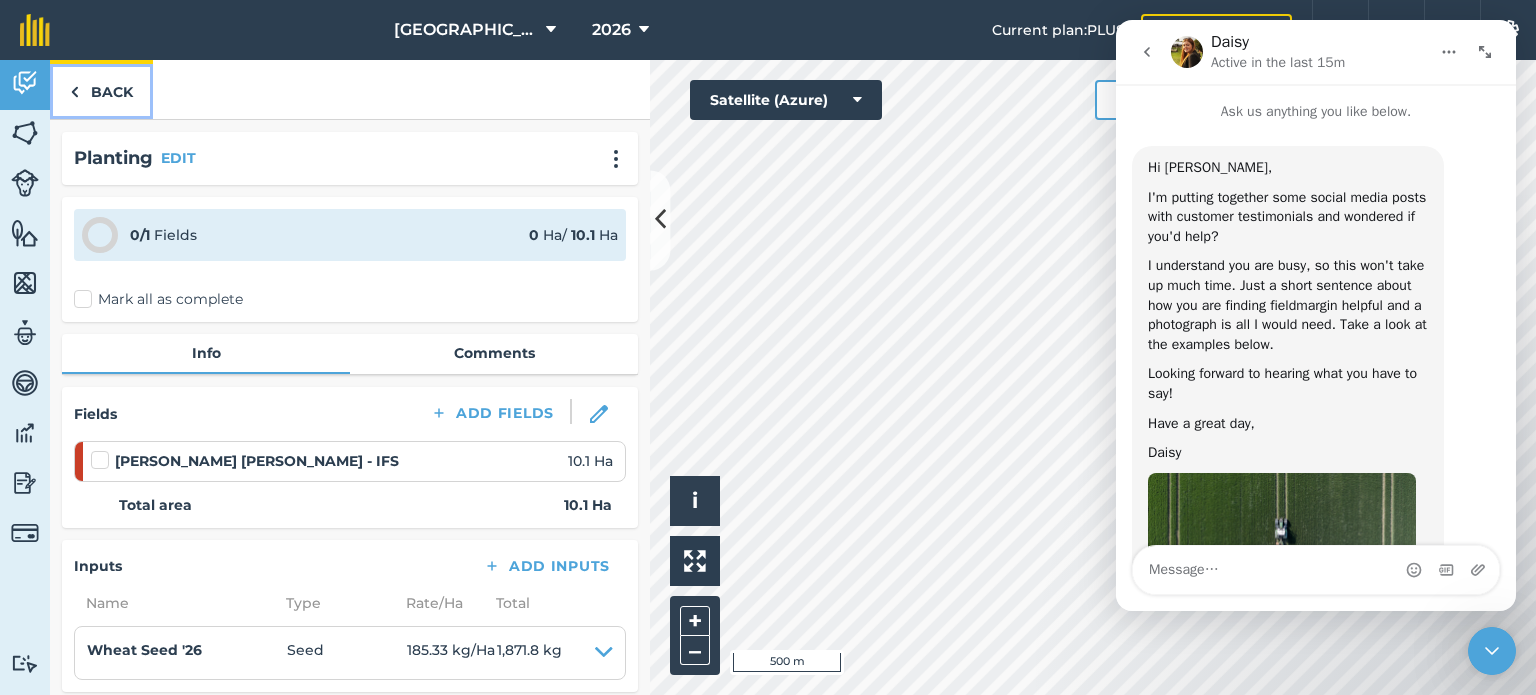 click on "Back" at bounding box center [101, 89] 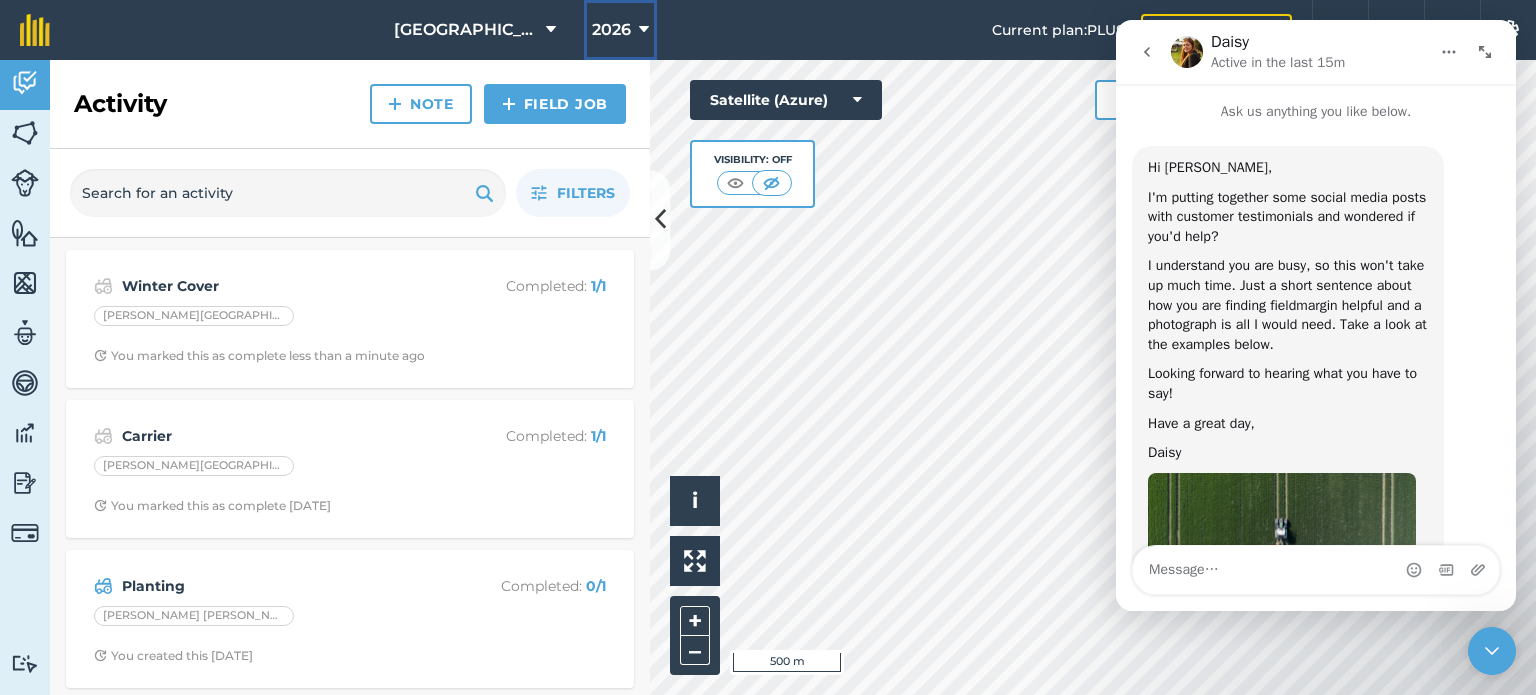 click on "2026" at bounding box center [620, 30] 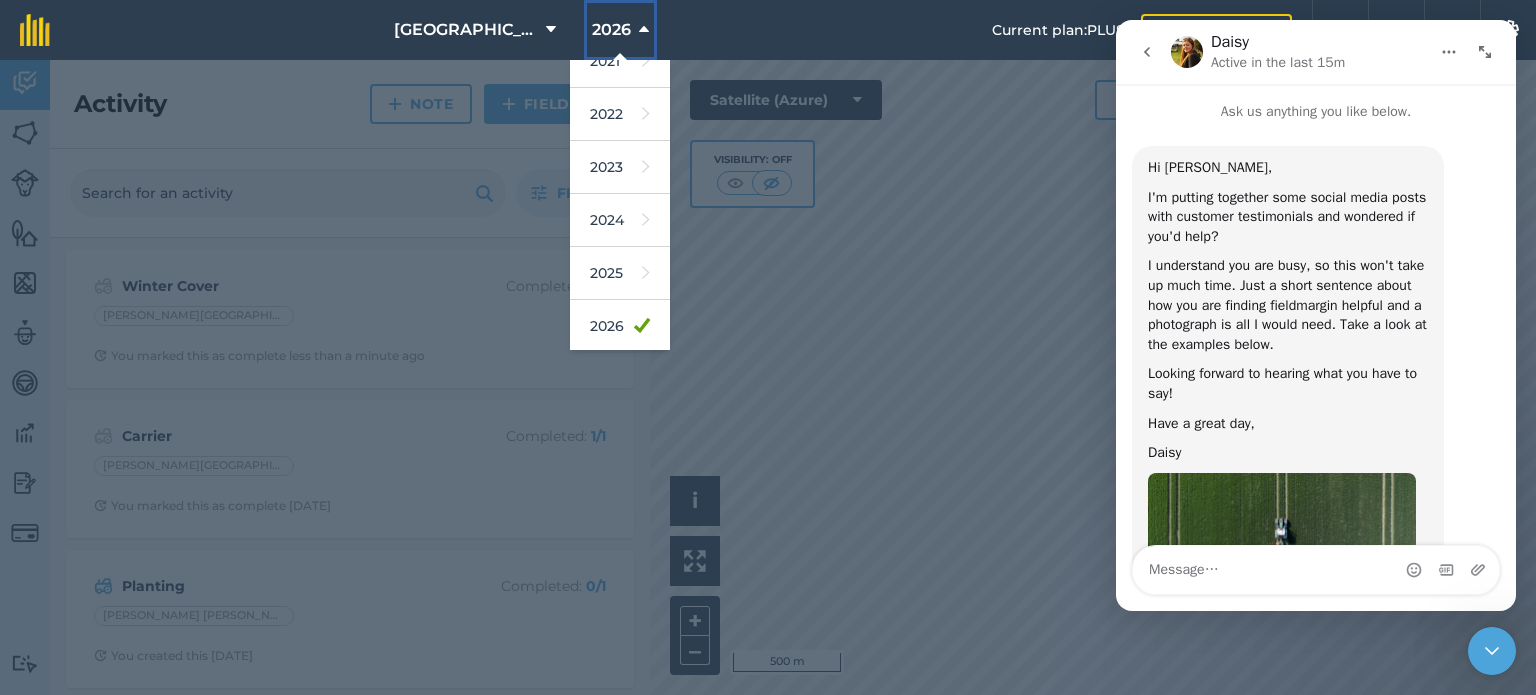 scroll, scrollTop: 191, scrollLeft: 0, axis: vertical 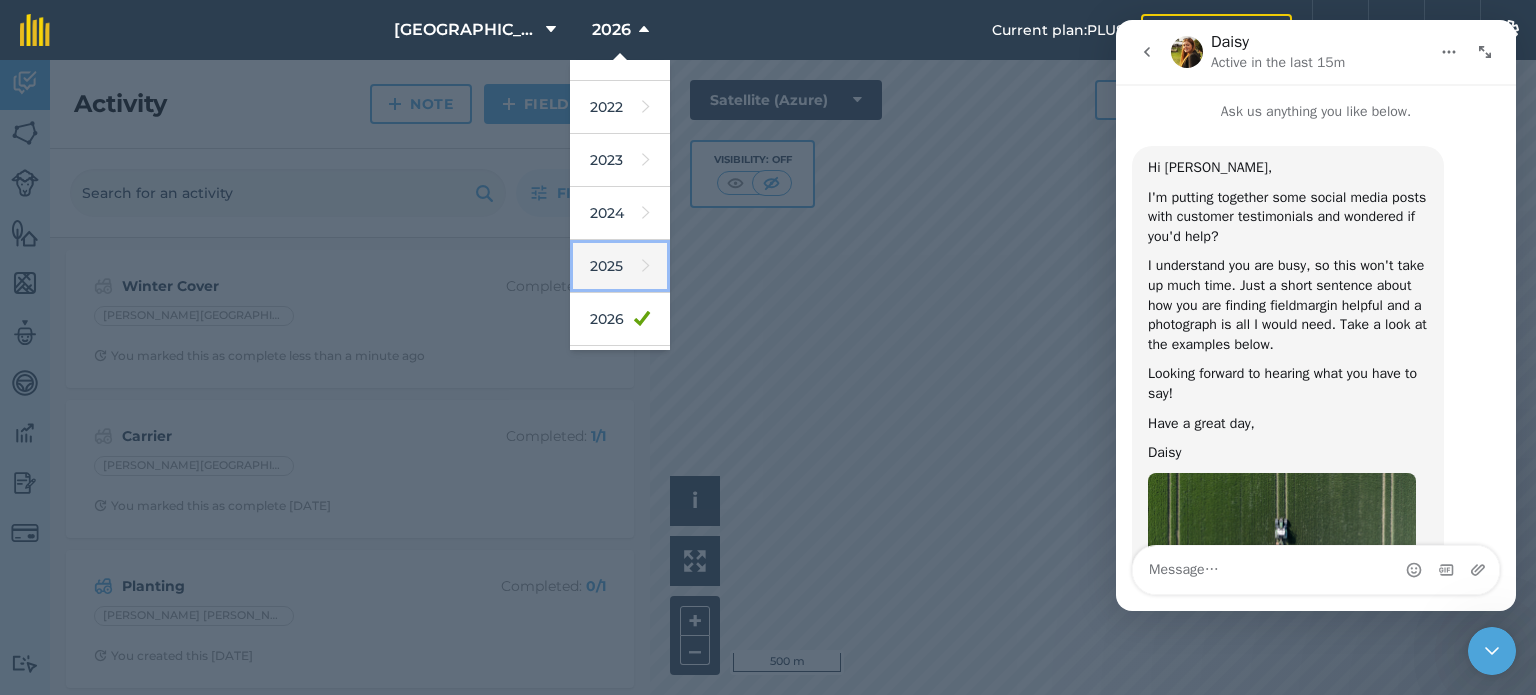 click at bounding box center (646, 266) 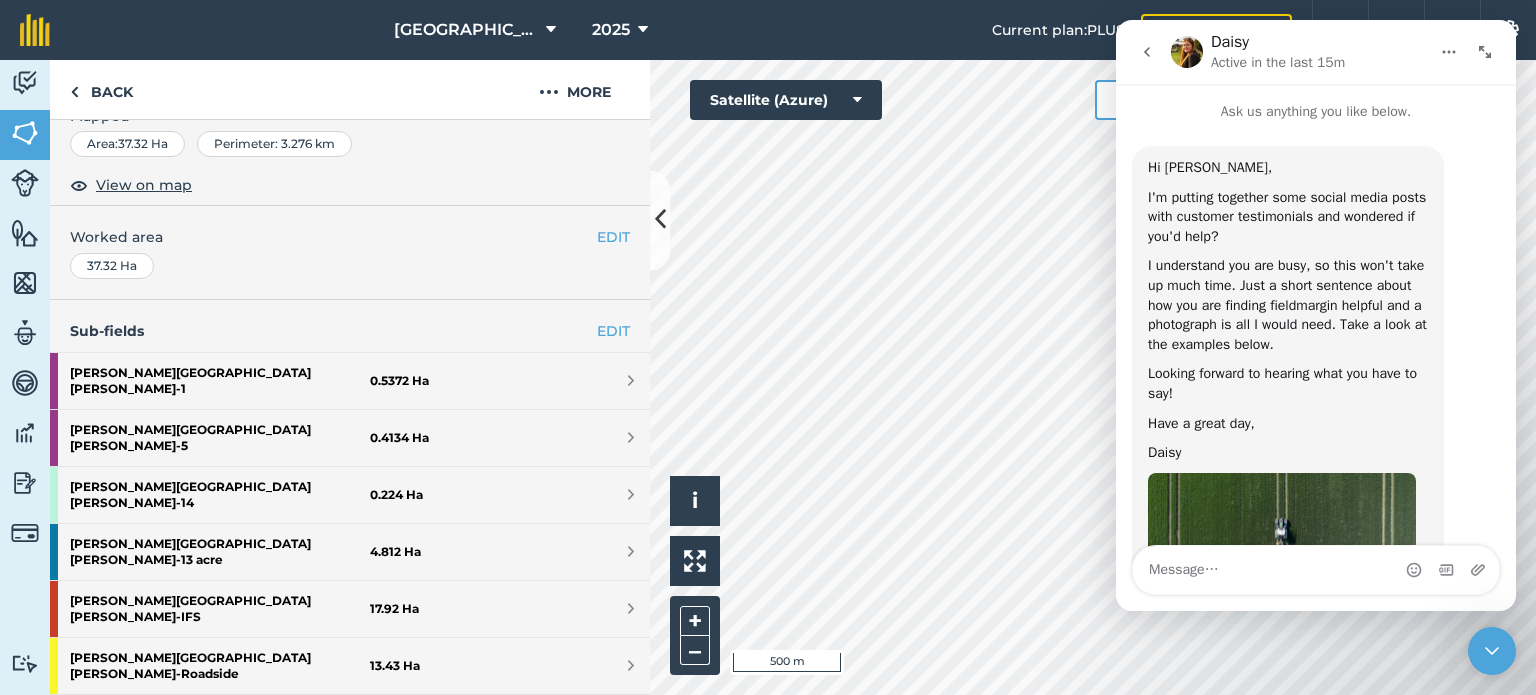 scroll, scrollTop: 344, scrollLeft: 0, axis: vertical 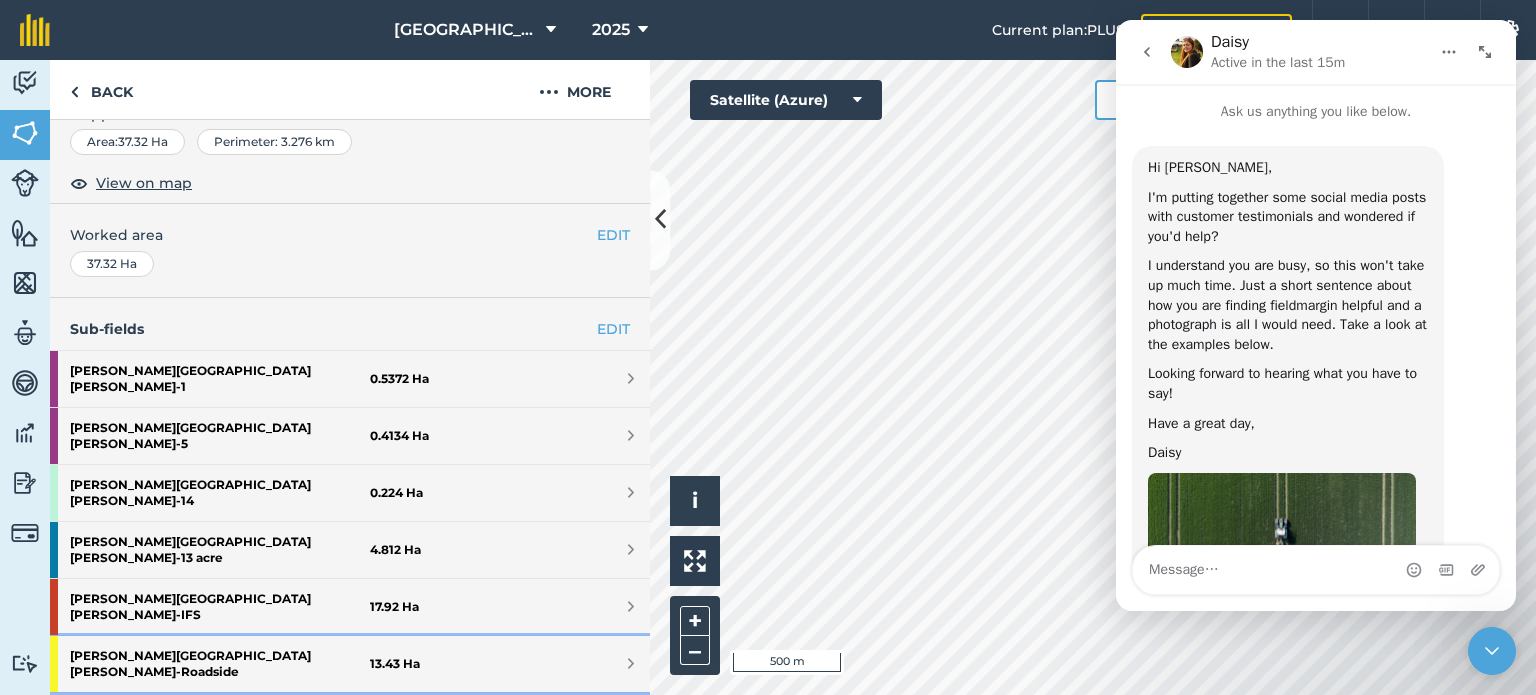 click on "[PERSON_NAME][GEOGRAPHIC_DATA][PERSON_NAME]  -  [GEOGRAPHIC_DATA]" at bounding box center (220, 664) 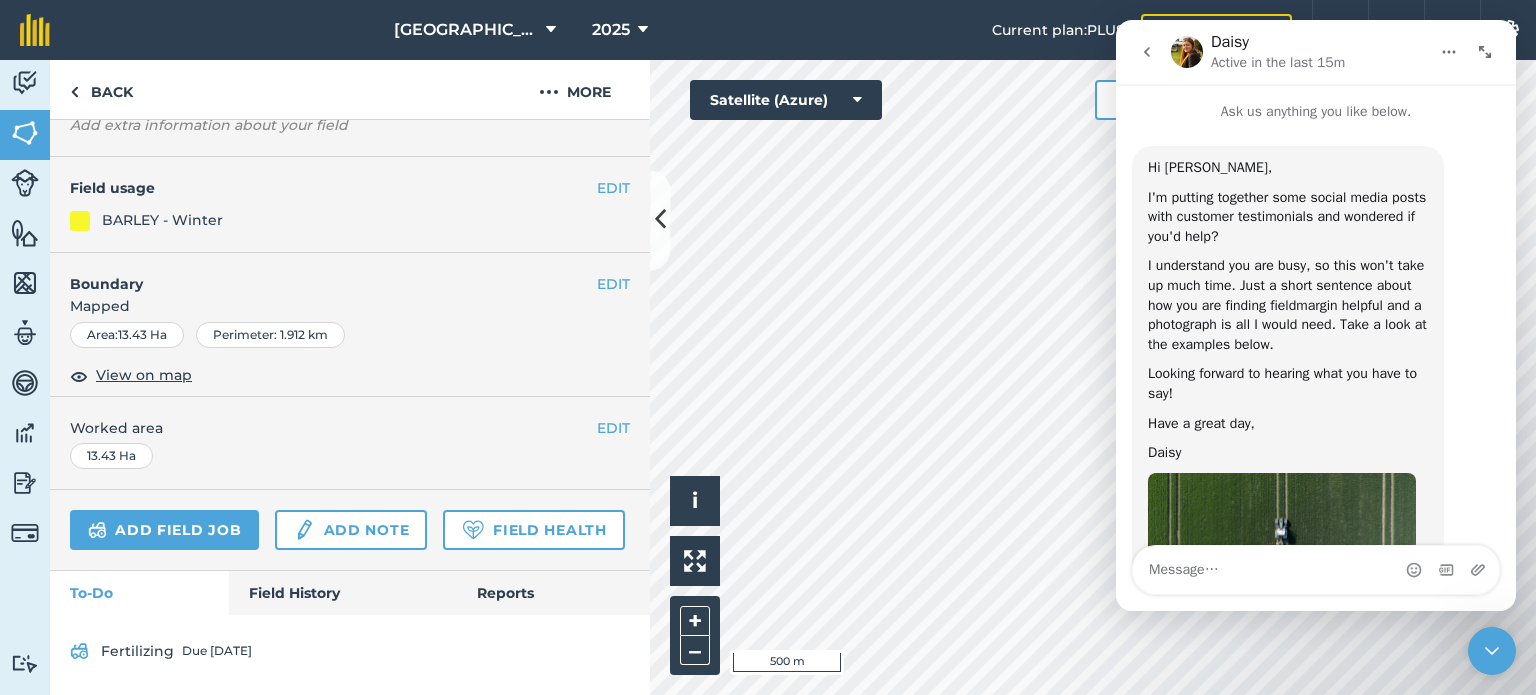 scroll, scrollTop: 223, scrollLeft: 0, axis: vertical 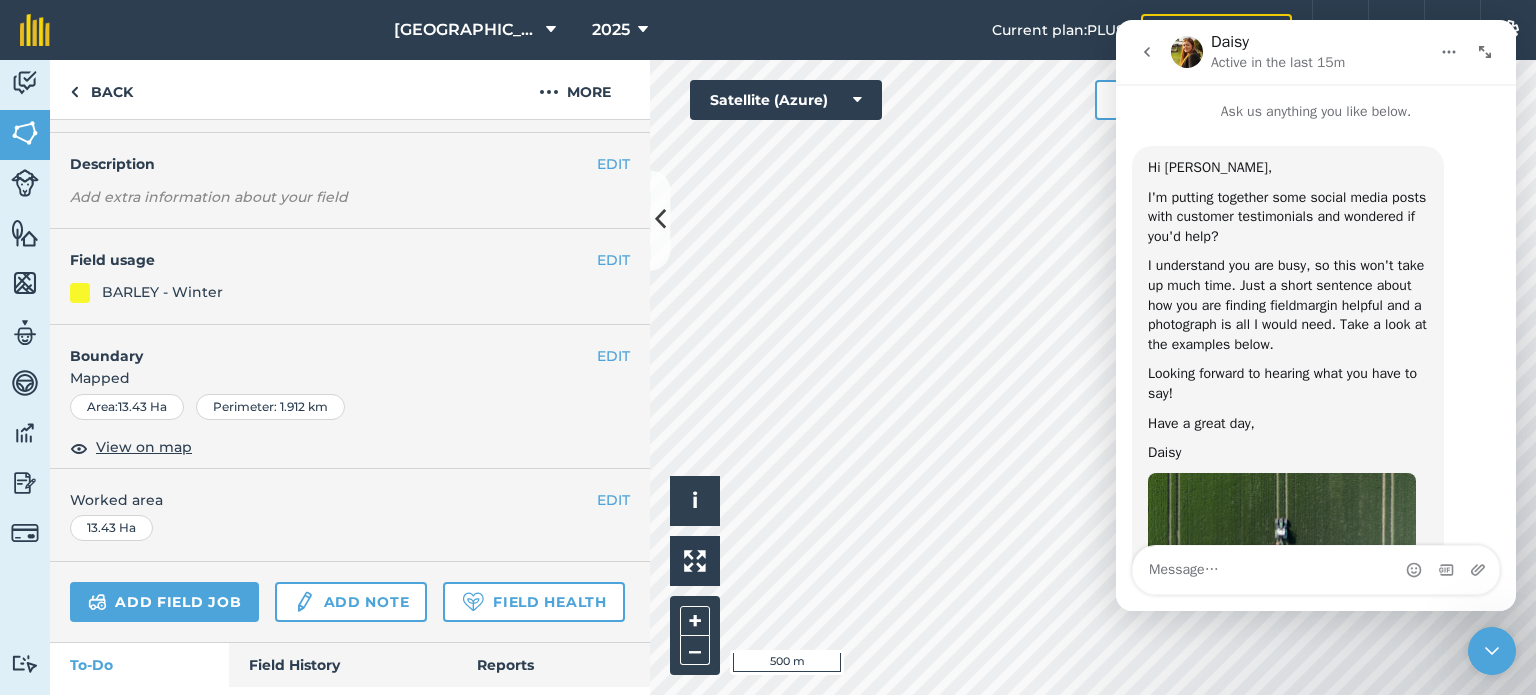 click 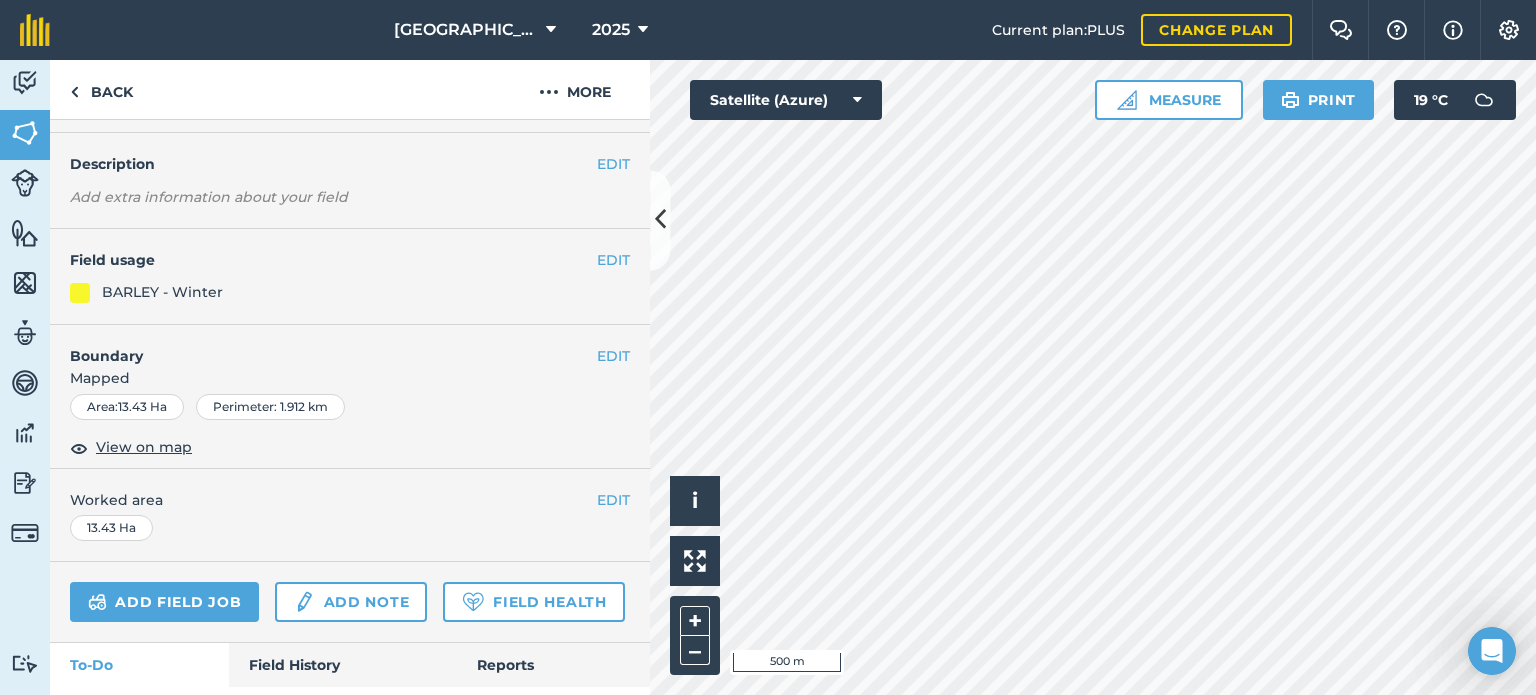 scroll, scrollTop: 0, scrollLeft: 0, axis: both 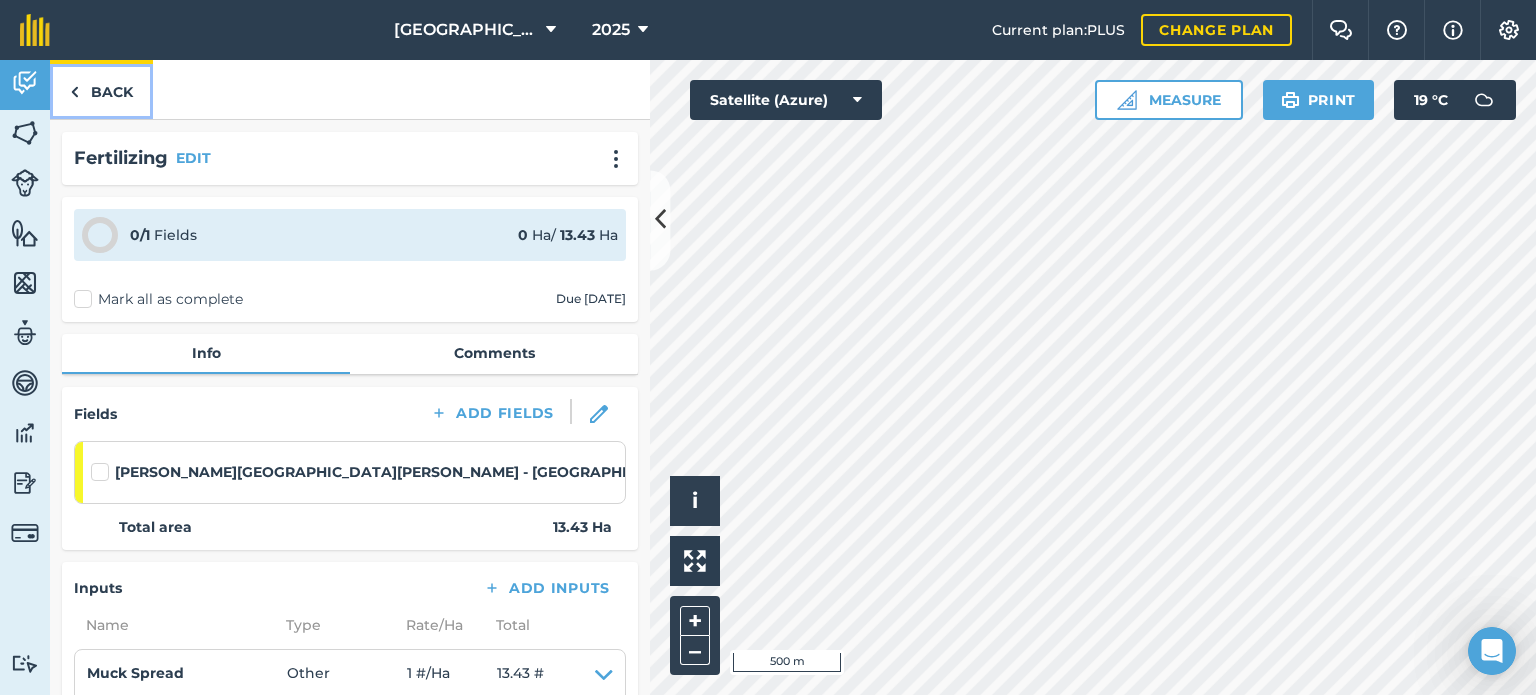 click on "Back" at bounding box center (101, 89) 